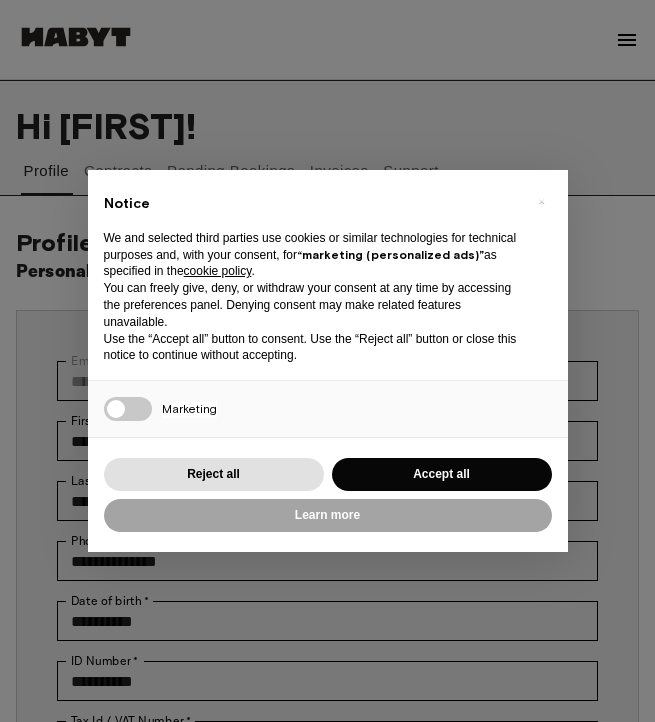 scroll, scrollTop: 0, scrollLeft: 0, axis: both 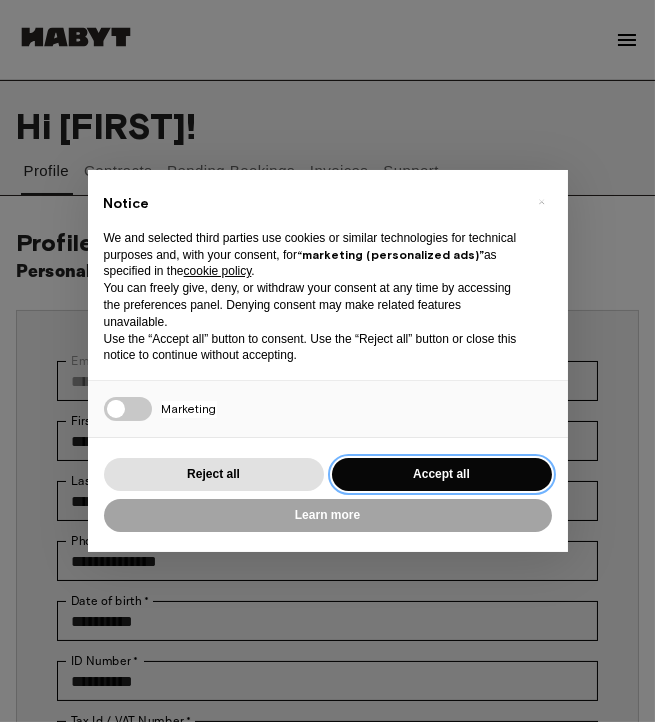 click on "Accept all" at bounding box center (442, 474) 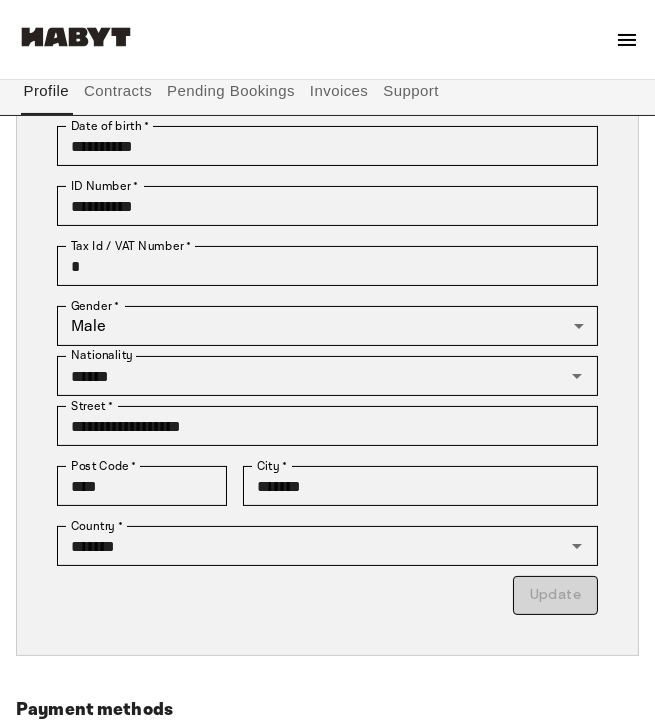 scroll, scrollTop: 0, scrollLeft: 0, axis: both 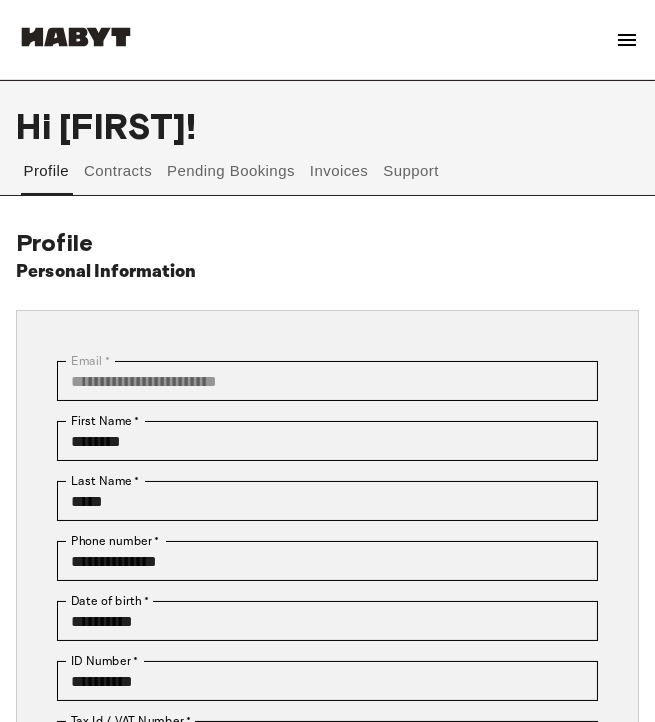 click on "Invoices" at bounding box center [338, 171] 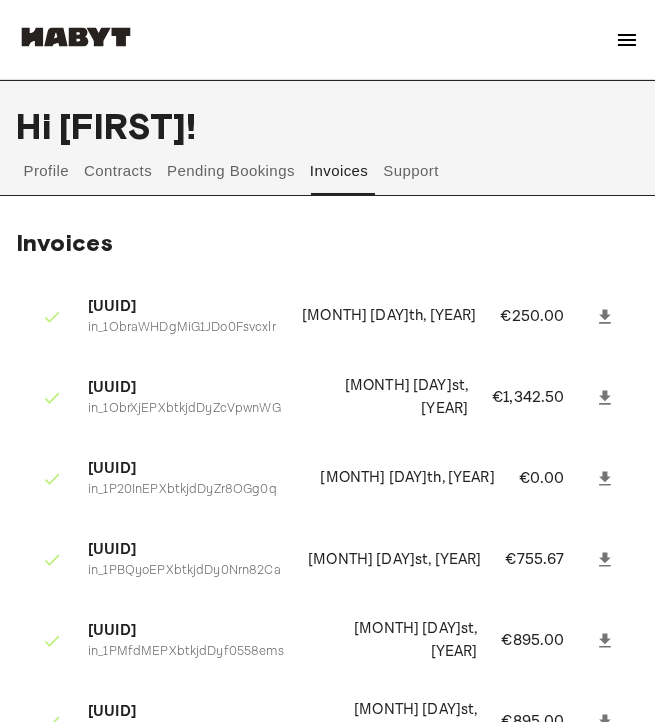 click on "Profile" at bounding box center (46, 171) 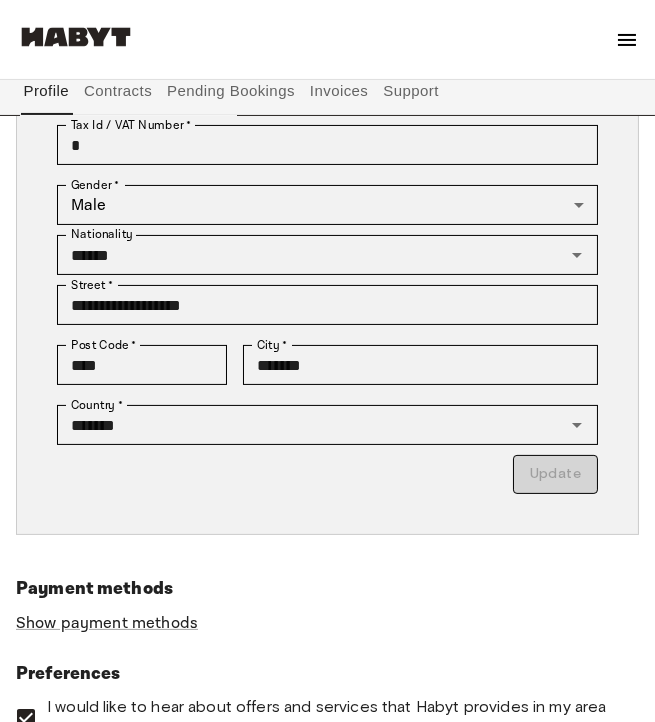 scroll, scrollTop: 573, scrollLeft: 0, axis: vertical 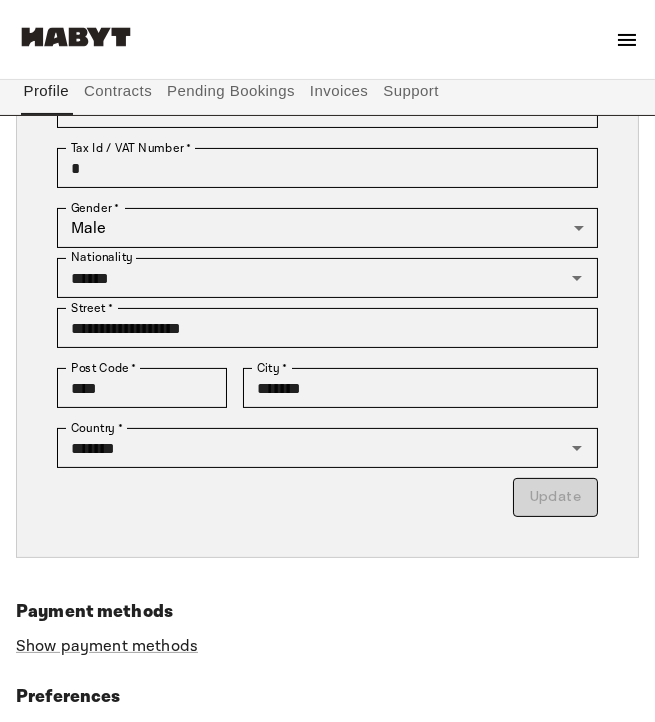 click at bounding box center (627, 40) 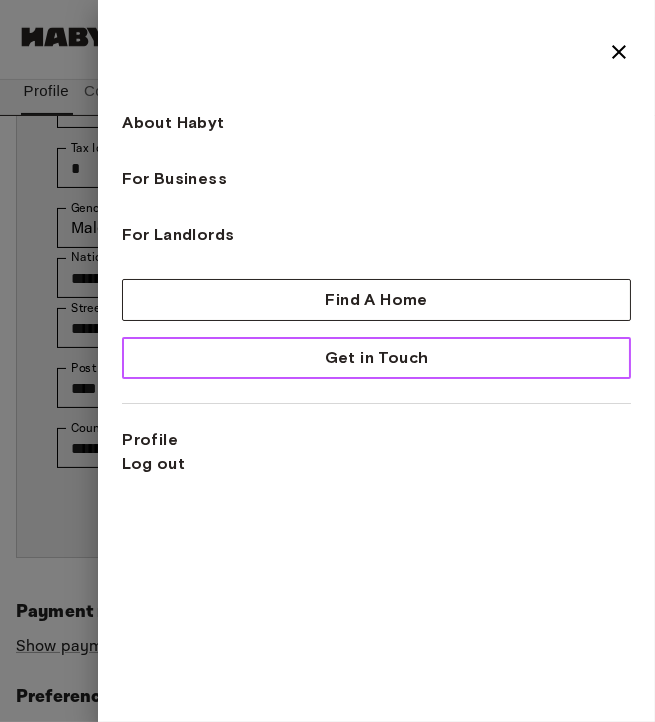 click on "Get in Touch" at bounding box center [376, 358] 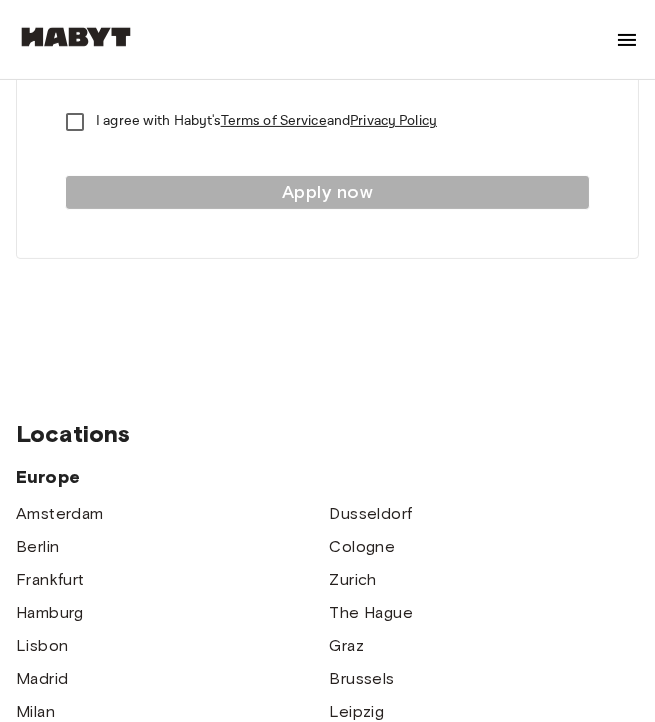 scroll, scrollTop: 0, scrollLeft: 0, axis: both 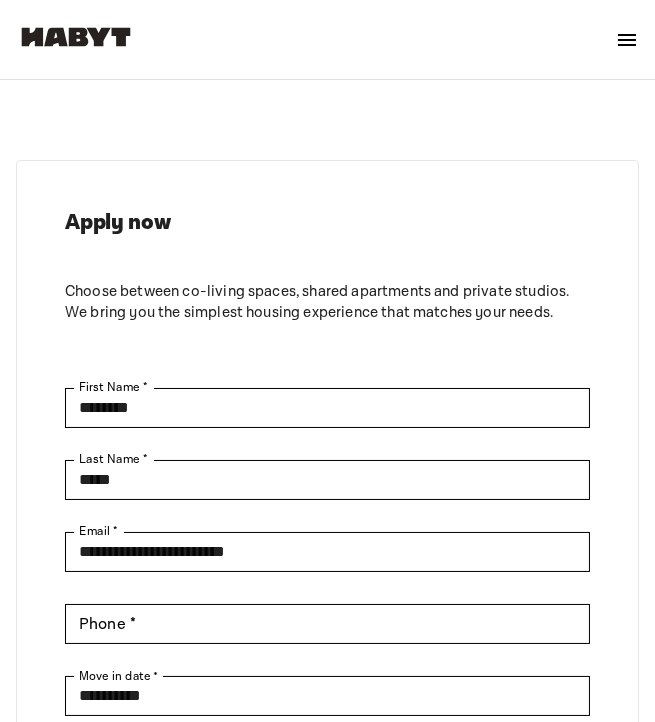 click at bounding box center [627, 40] 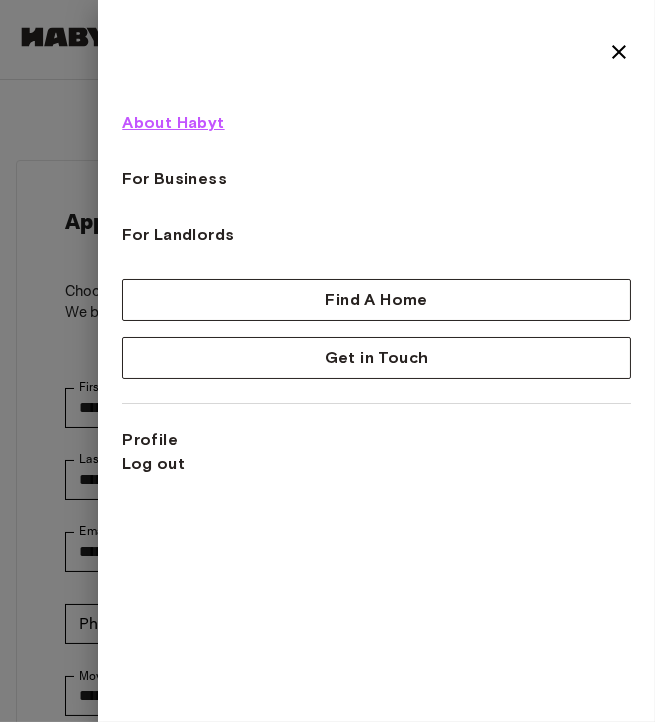 click on "About Habyt" at bounding box center (173, 123) 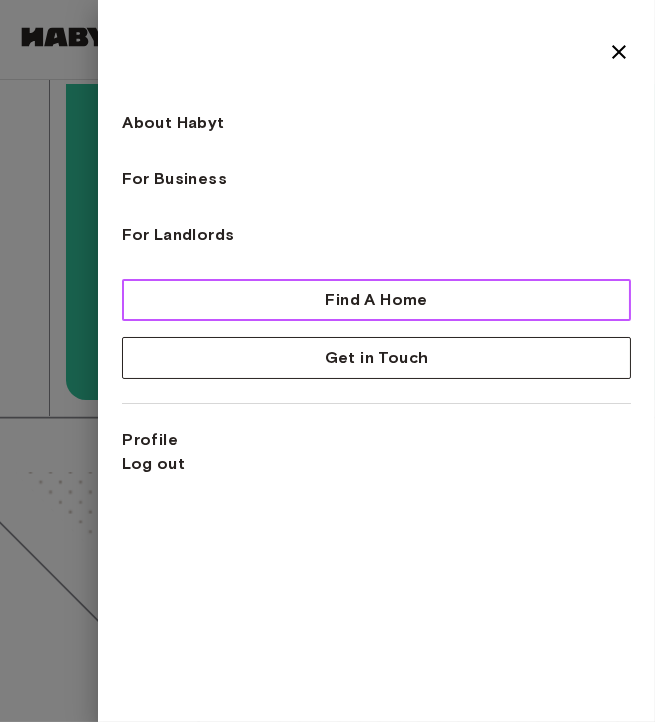 click on "Find A Home" at bounding box center (376, 300) 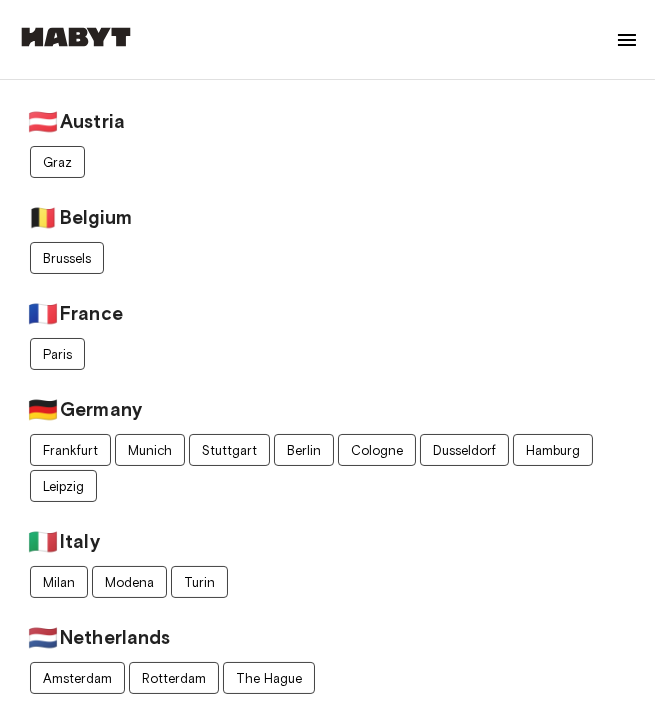 click at bounding box center [627, 40] 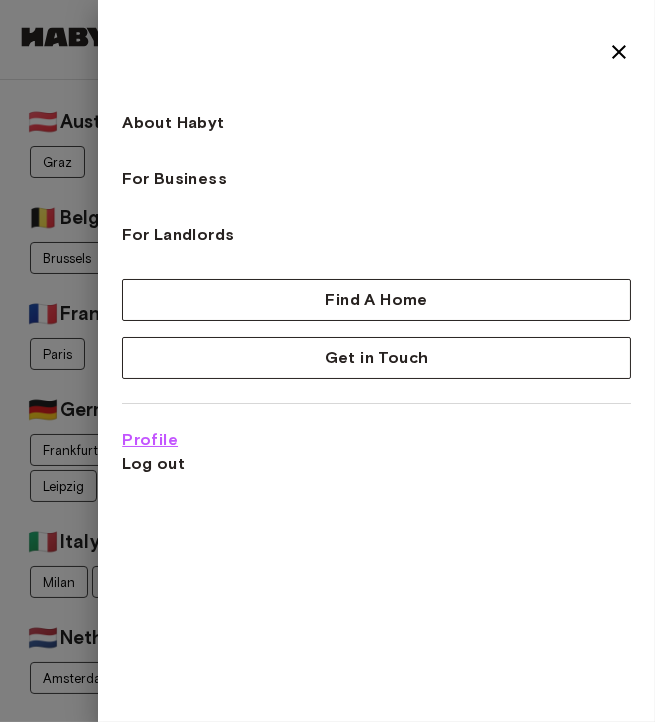 click on "Profile" at bounding box center (150, 440) 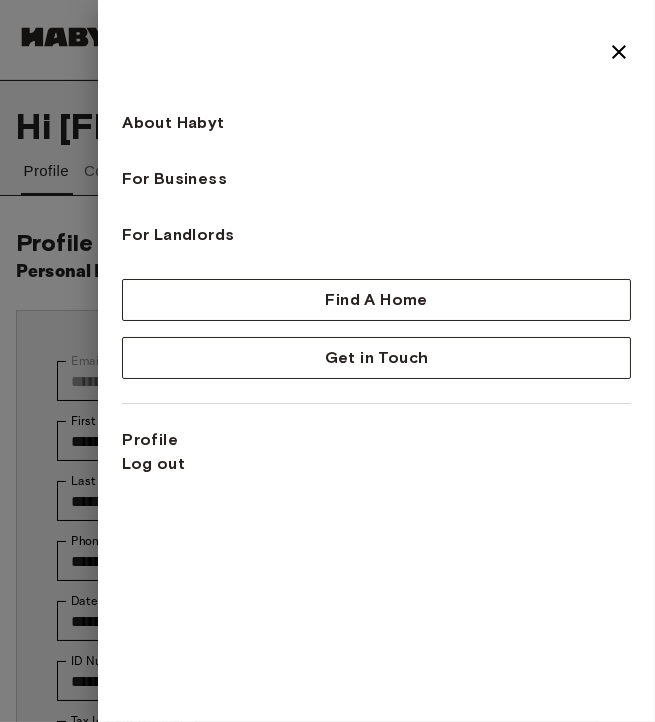 click at bounding box center [619, 52] 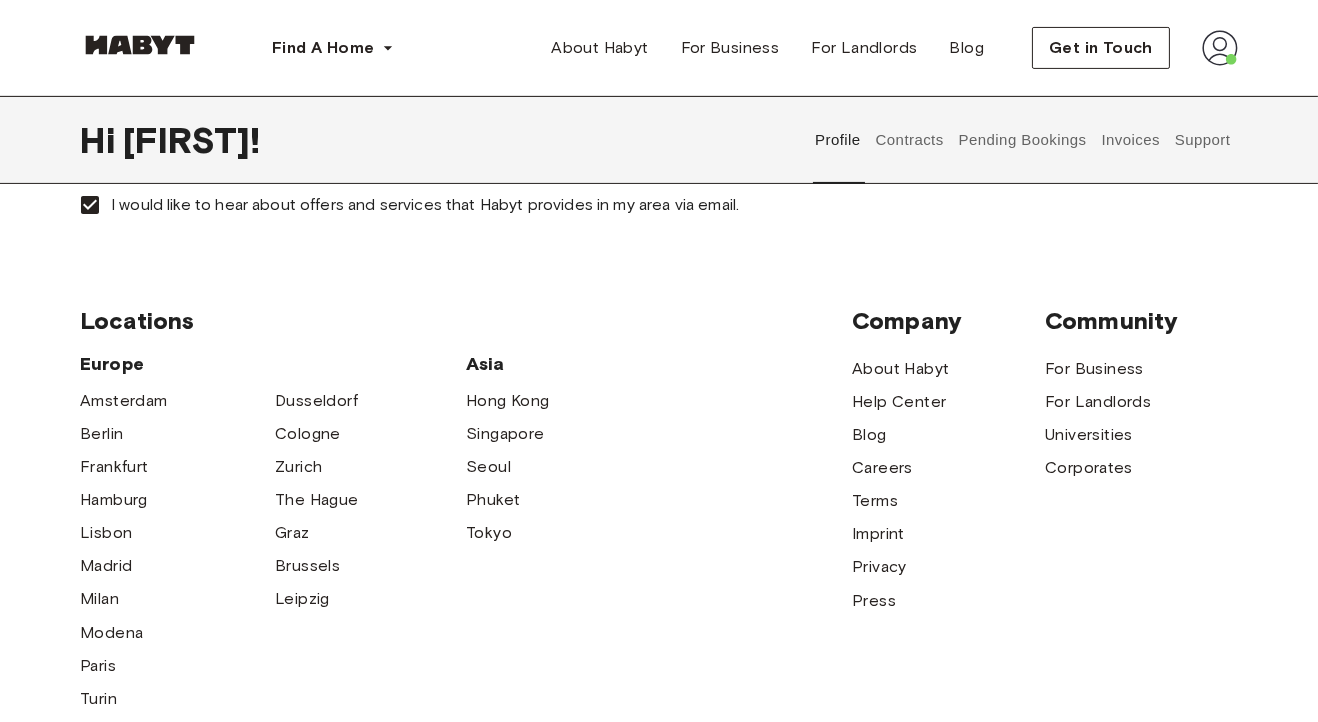 scroll, scrollTop: 816, scrollLeft: 0, axis: vertical 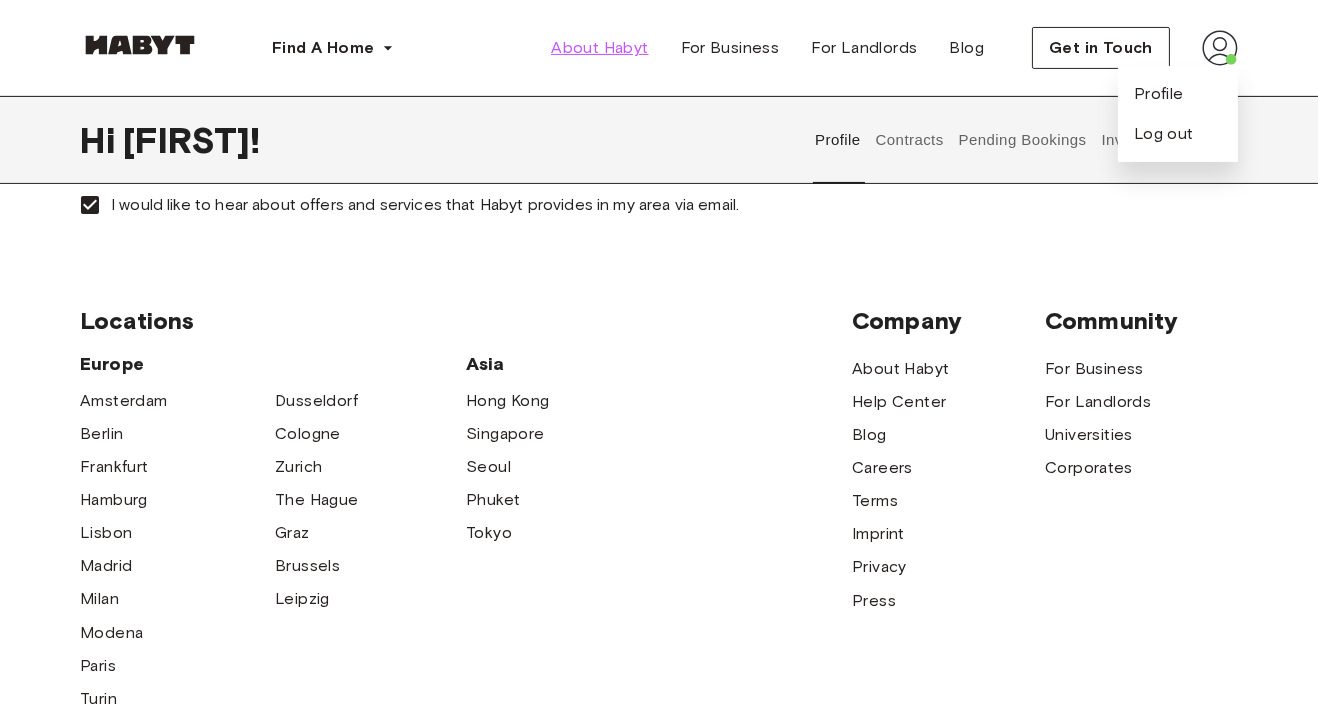 click on "About Habyt" at bounding box center (599, 48) 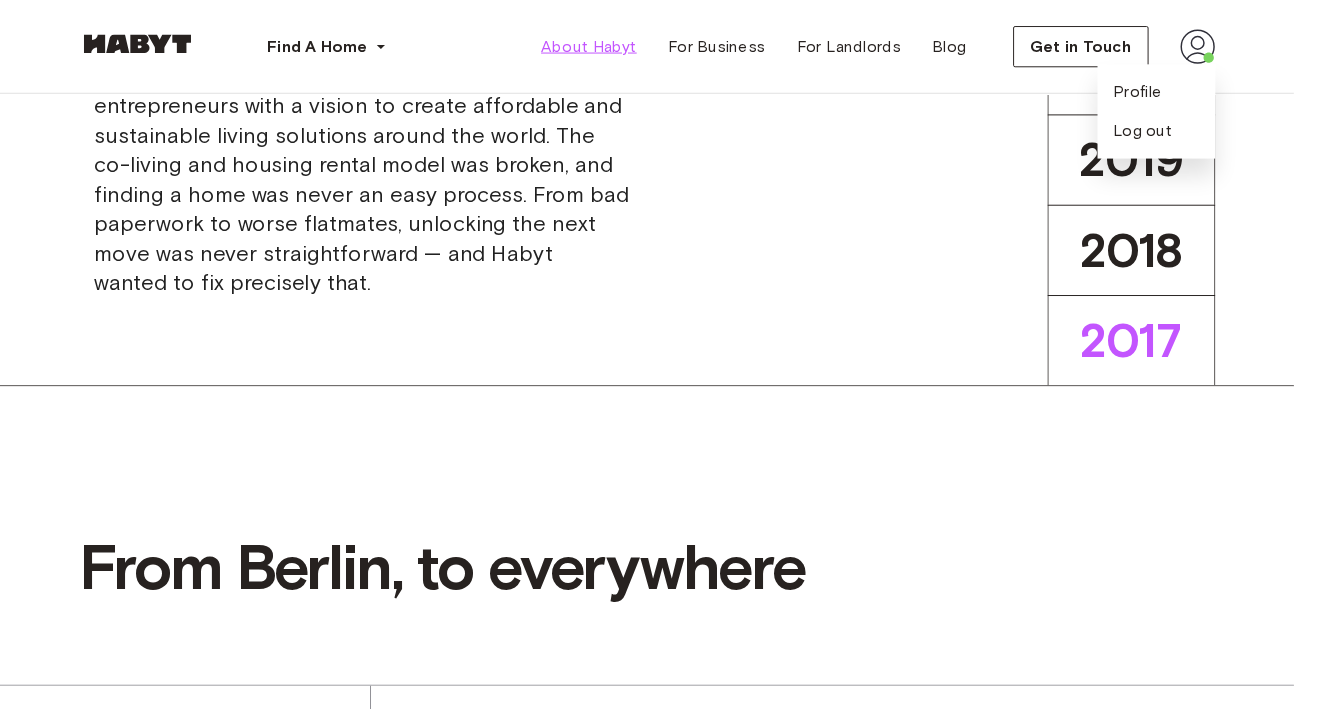 scroll, scrollTop: 679, scrollLeft: 0, axis: vertical 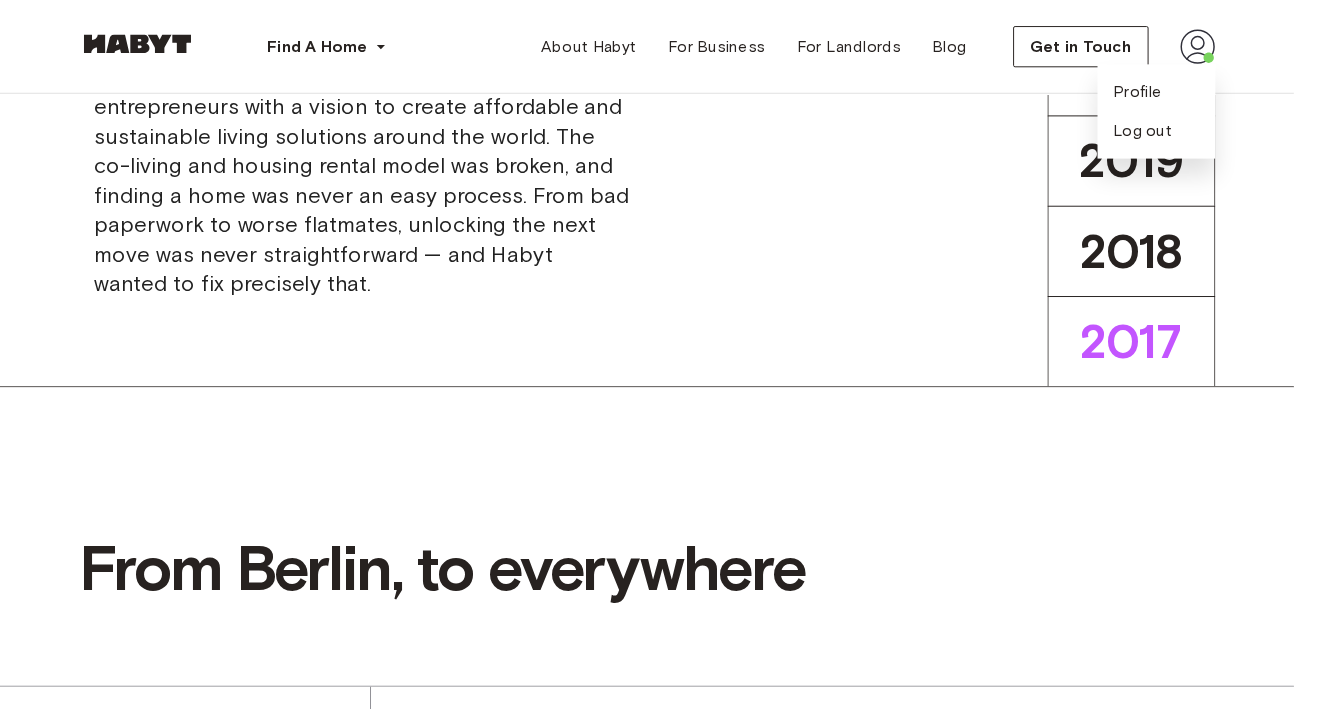 click on "2023" at bounding box center [1153, -204] 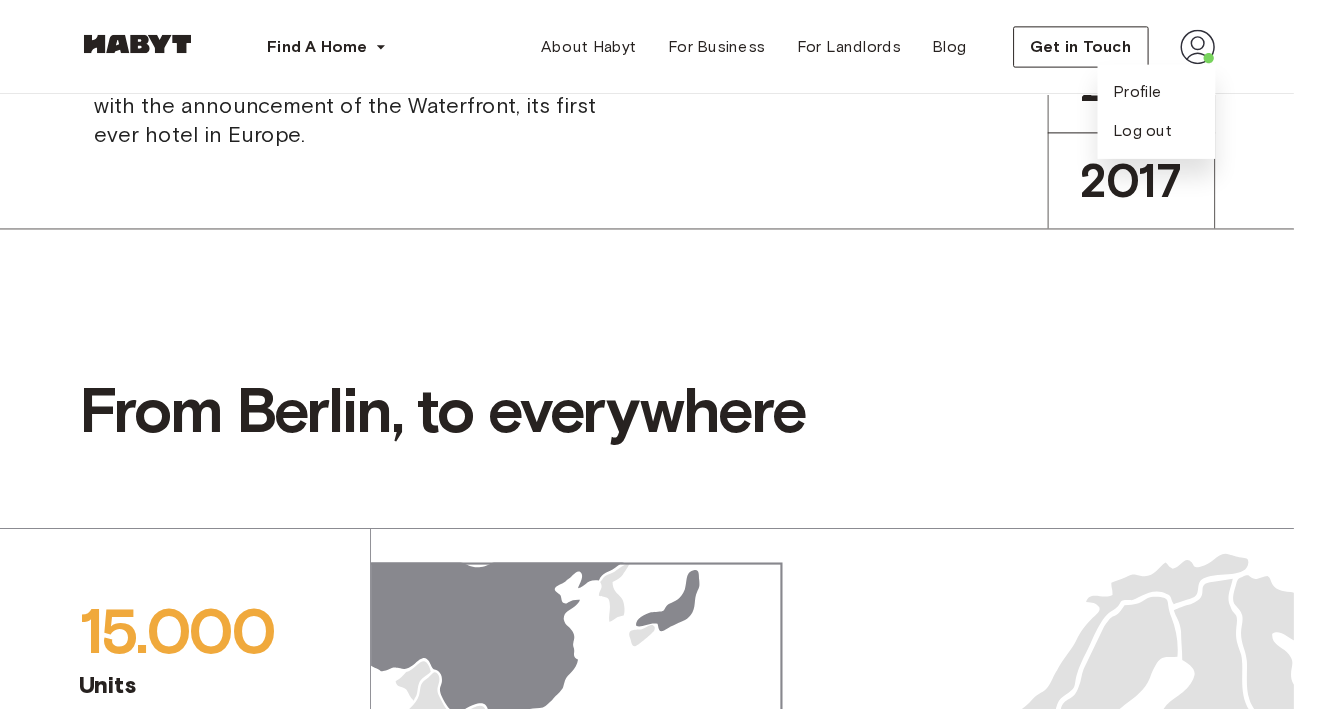 scroll, scrollTop: 901, scrollLeft: 0, axis: vertical 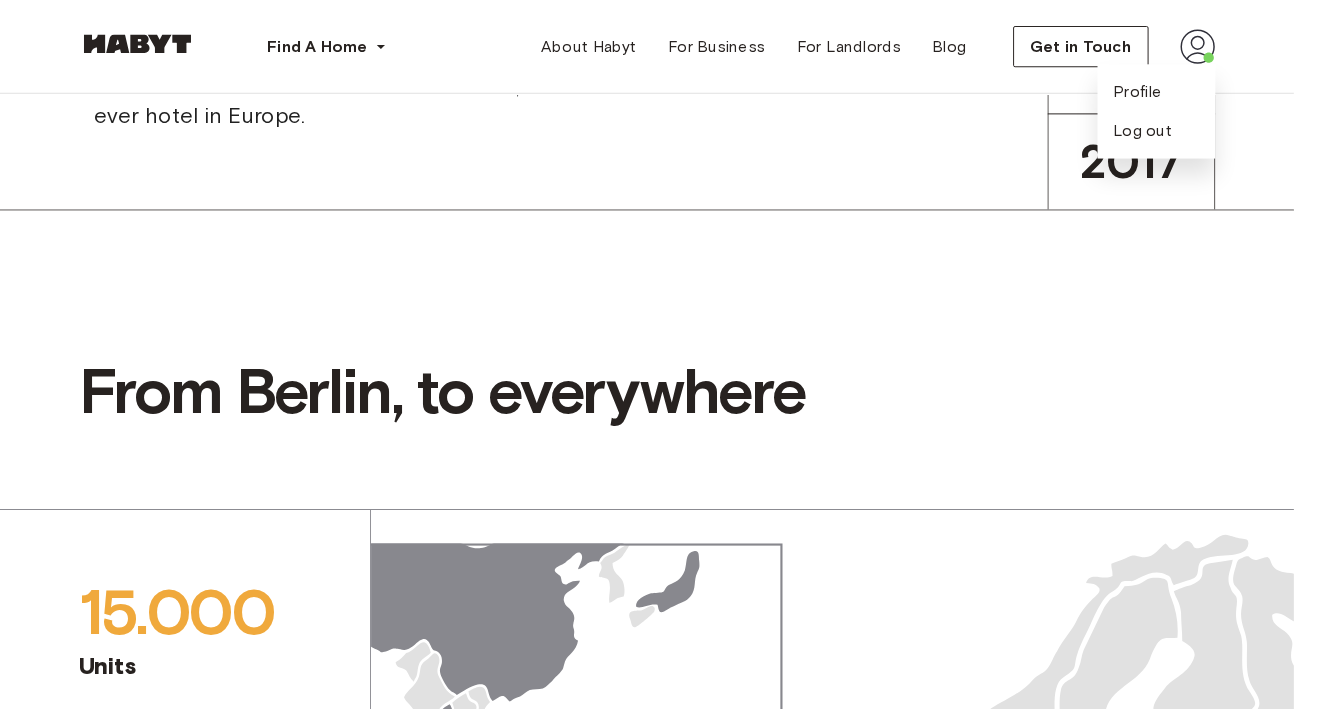 click on "2022" at bounding box center [1152, -324] 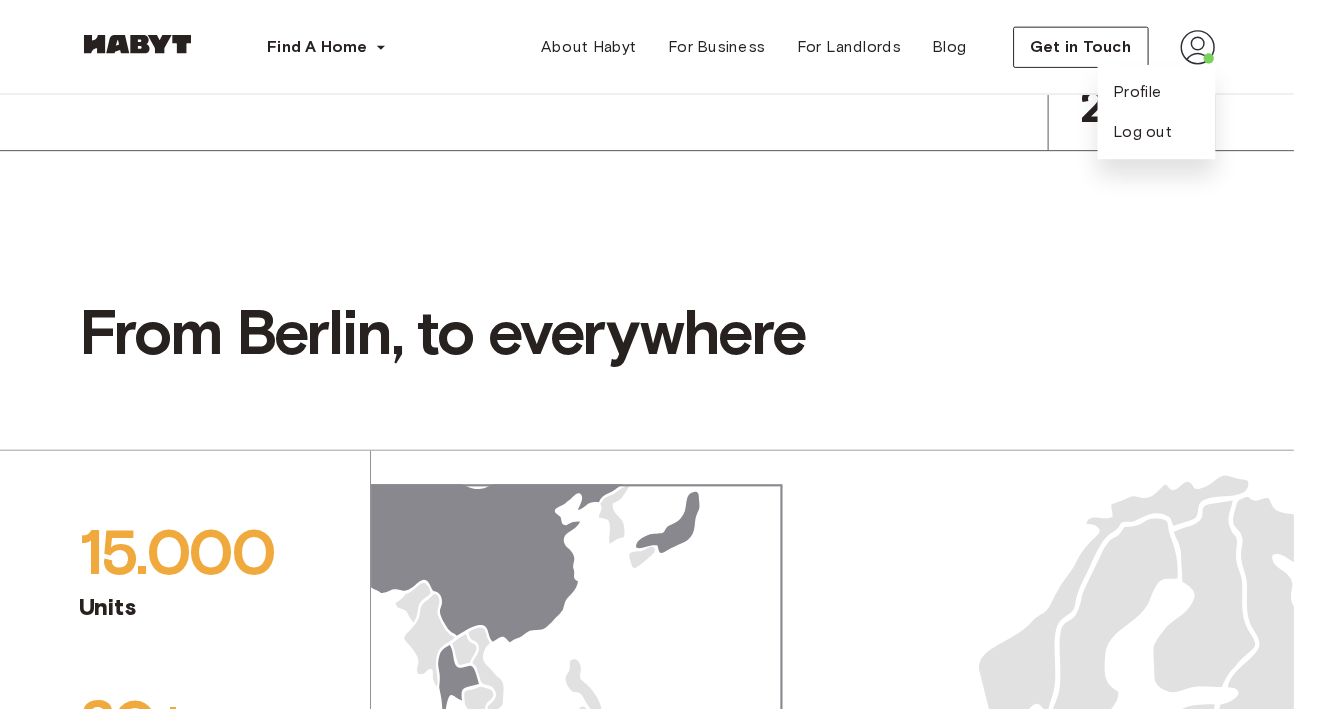 scroll, scrollTop: 919, scrollLeft: 0, axis: vertical 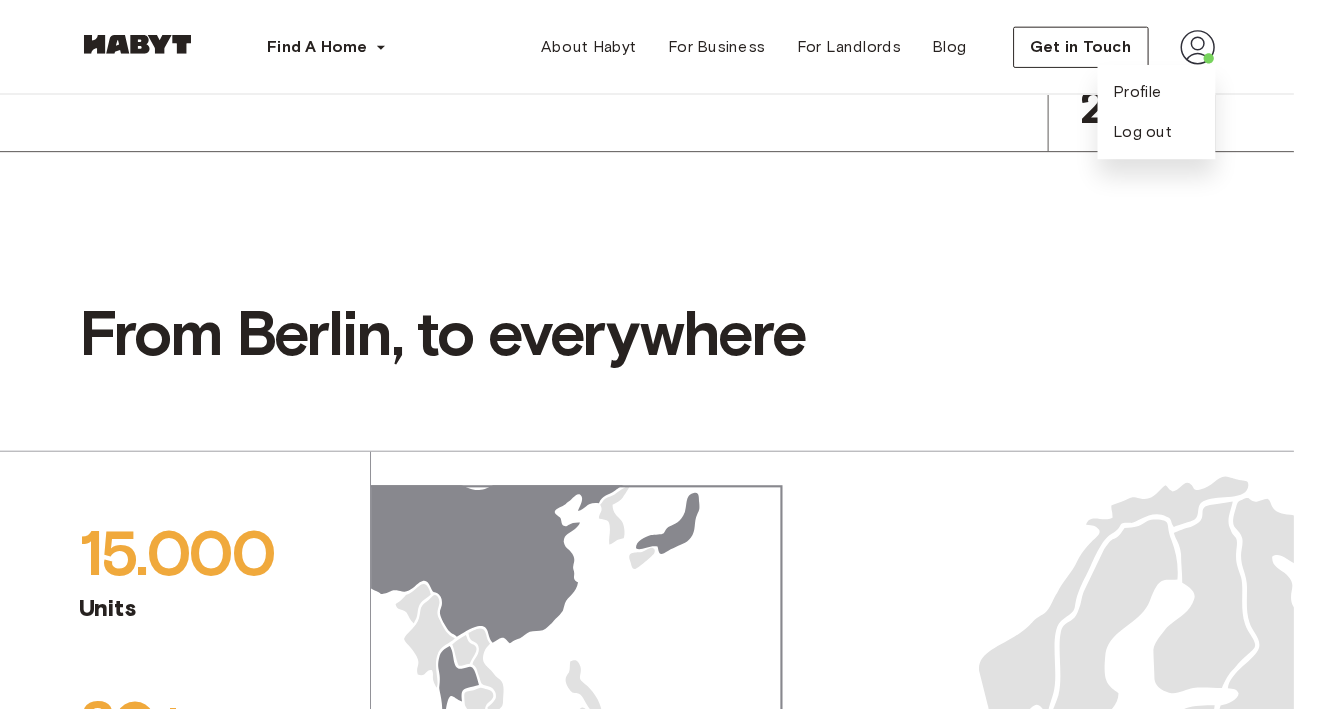 click on "2021" at bounding box center (1152, -260) 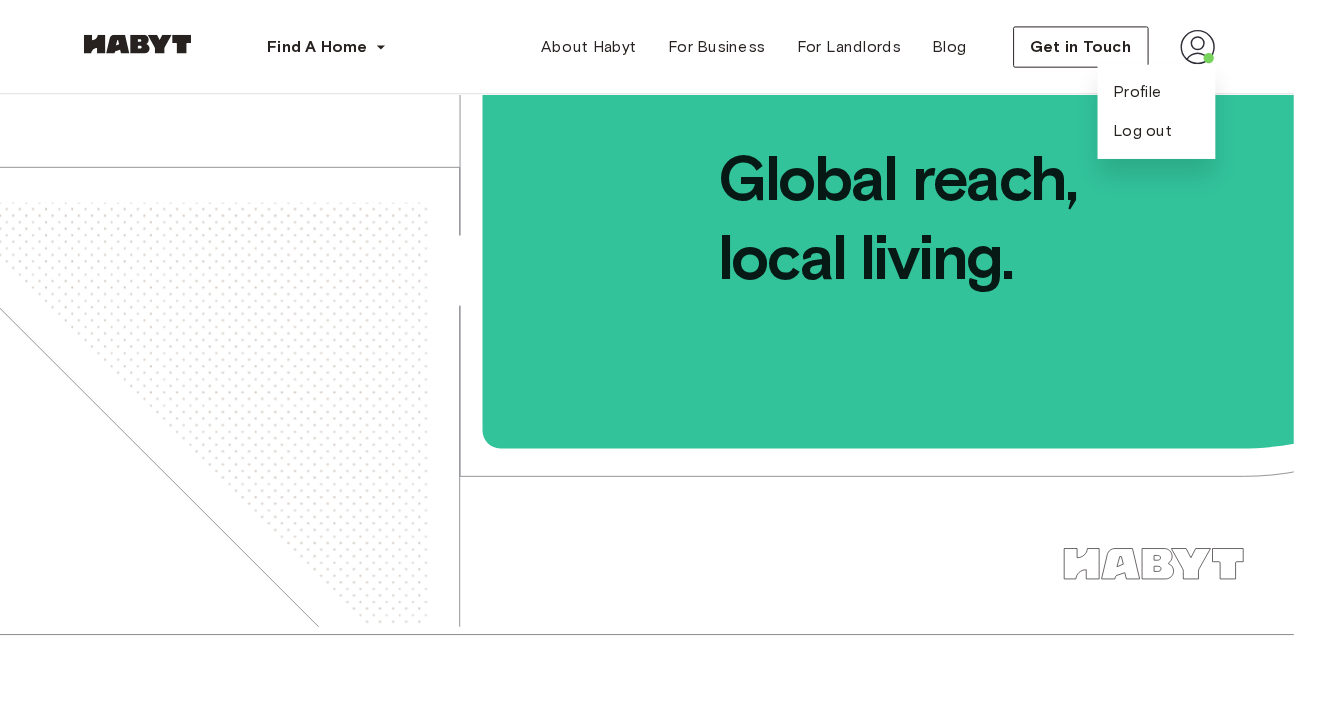 scroll, scrollTop: 0, scrollLeft: 0, axis: both 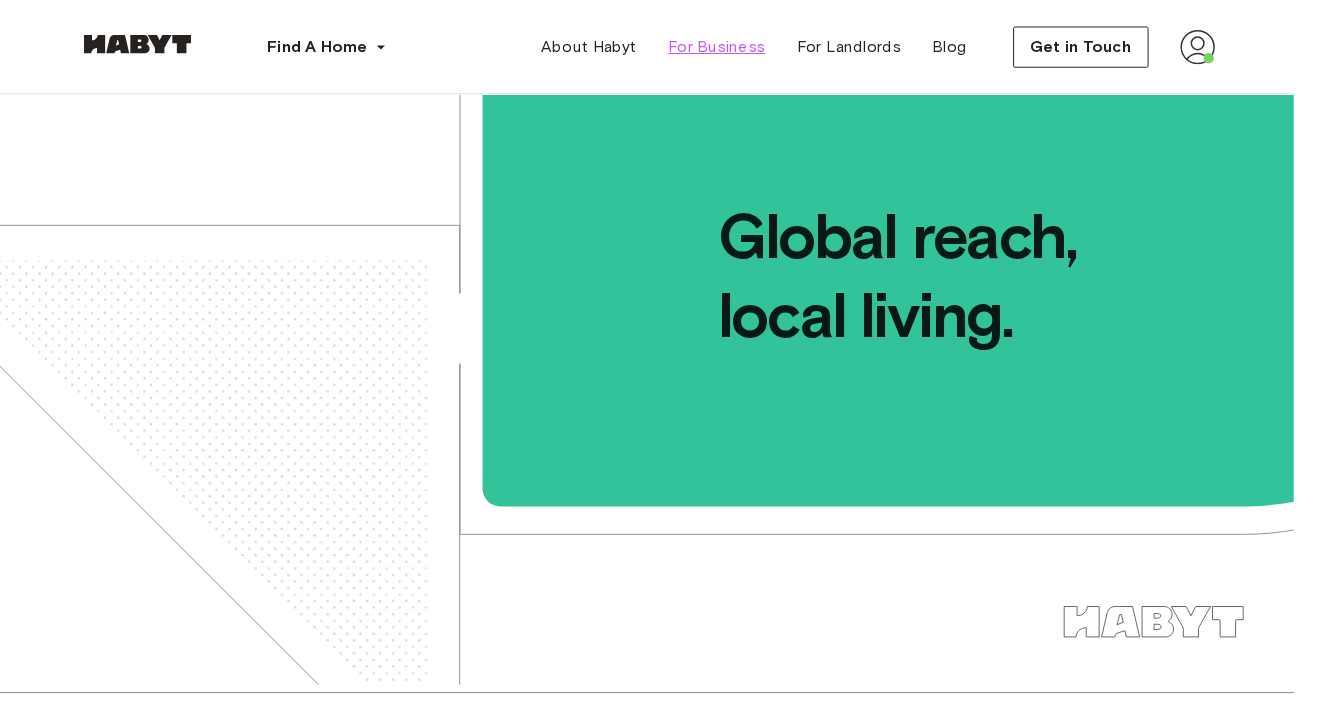 click on "For Business" at bounding box center [730, 48] 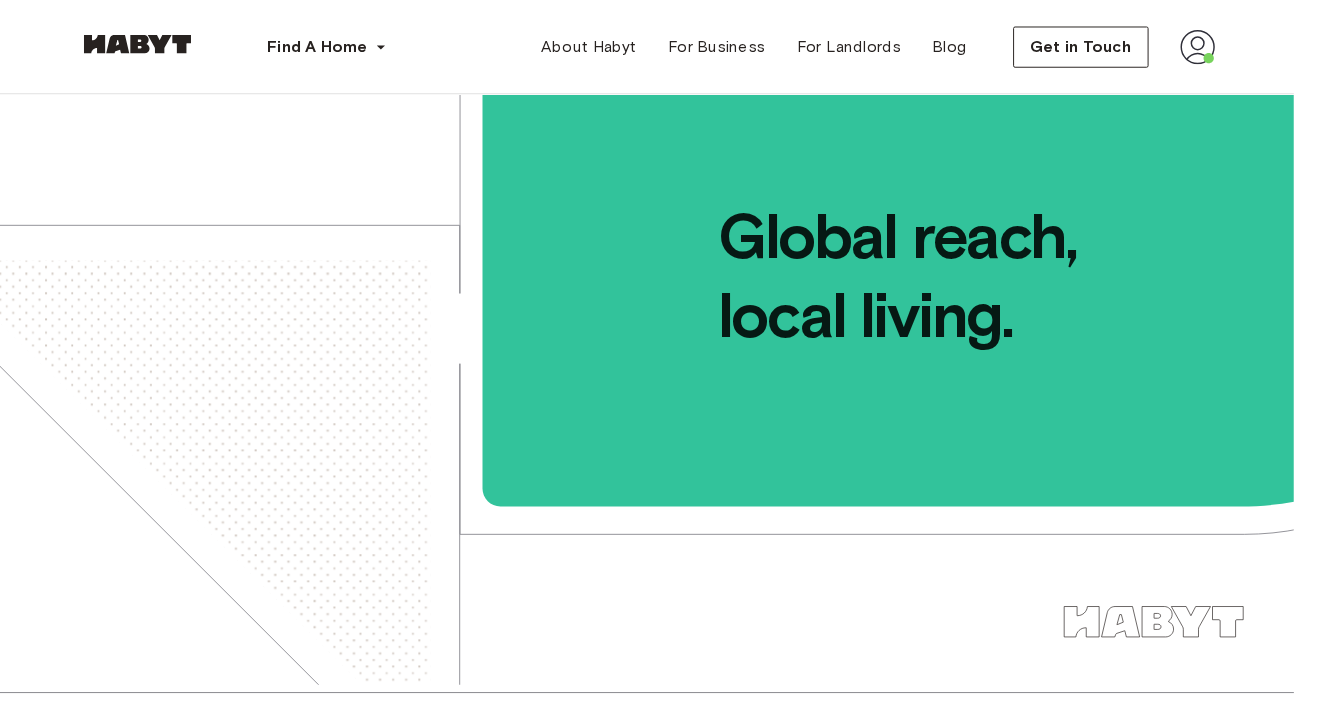 click at bounding box center [1220, 48] 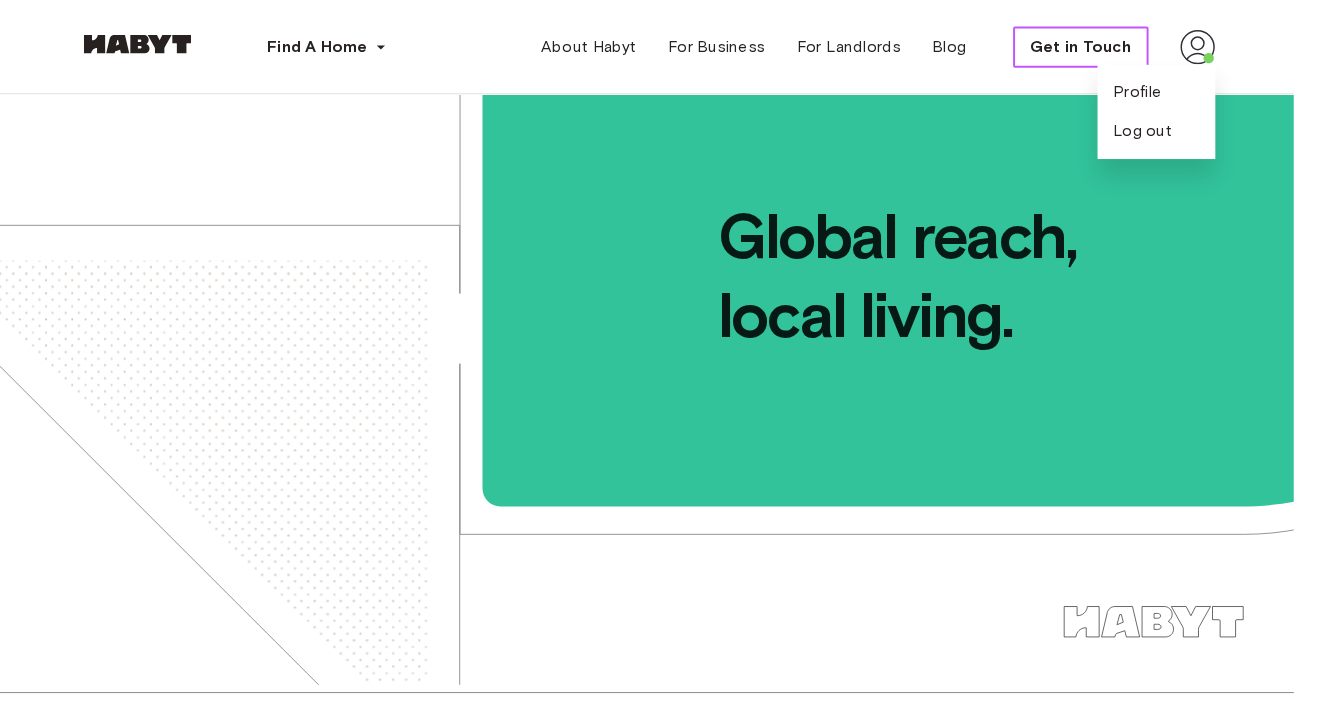 click on "Get in Touch" at bounding box center [1101, 48] 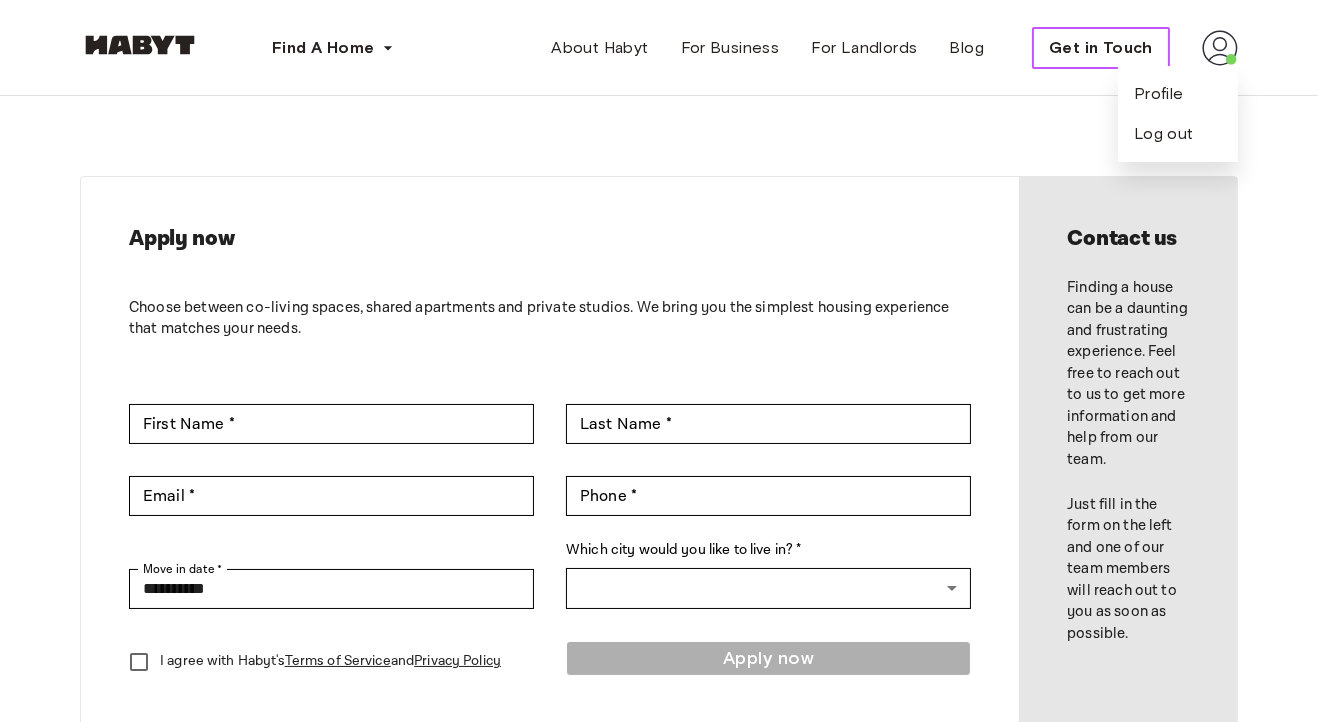 type on "********" 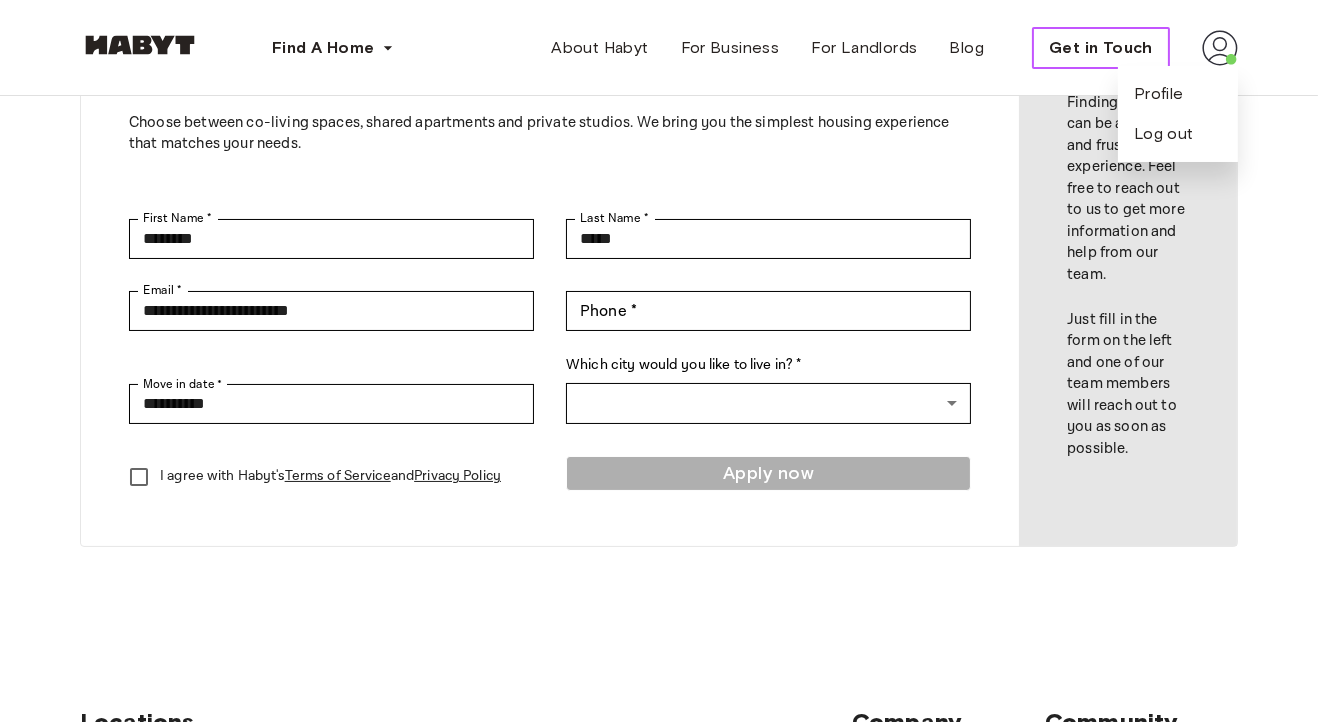 scroll, scrollTop: 158, scrollLeft: 0, axis: vertical 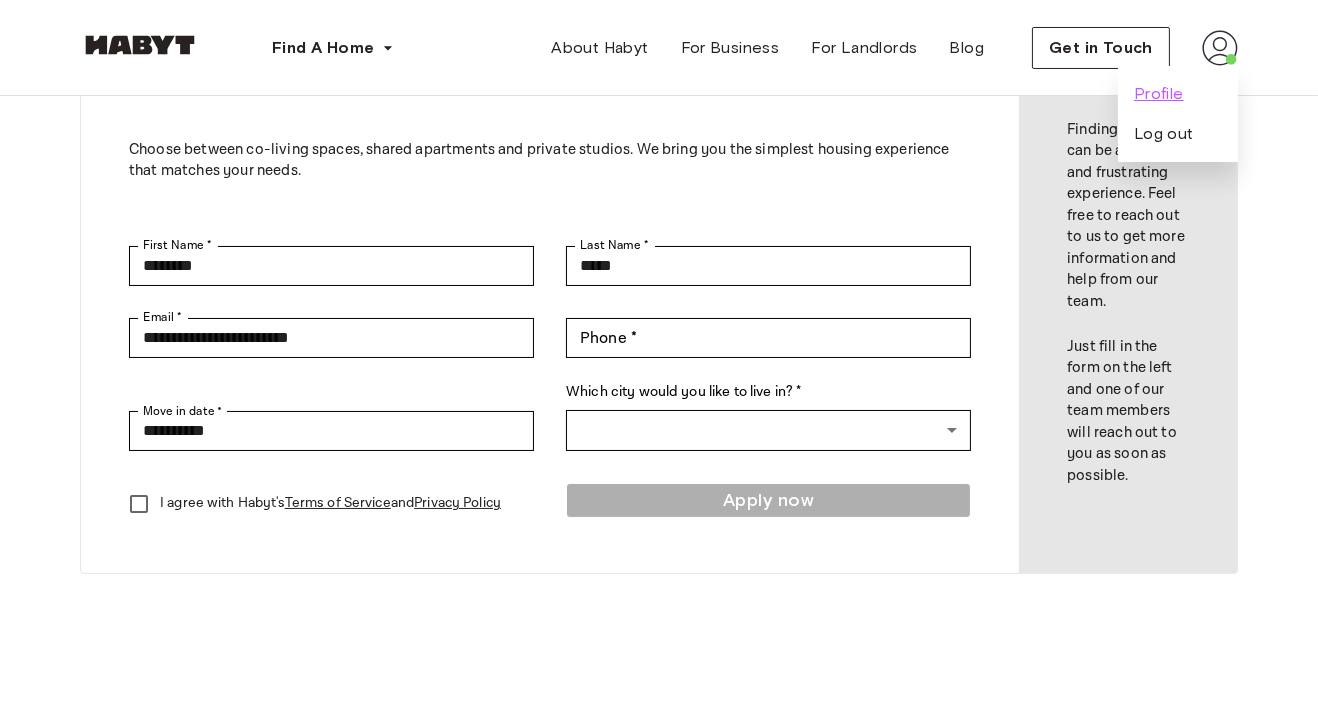 click on "Profile" at bounding box center (1159, 94) 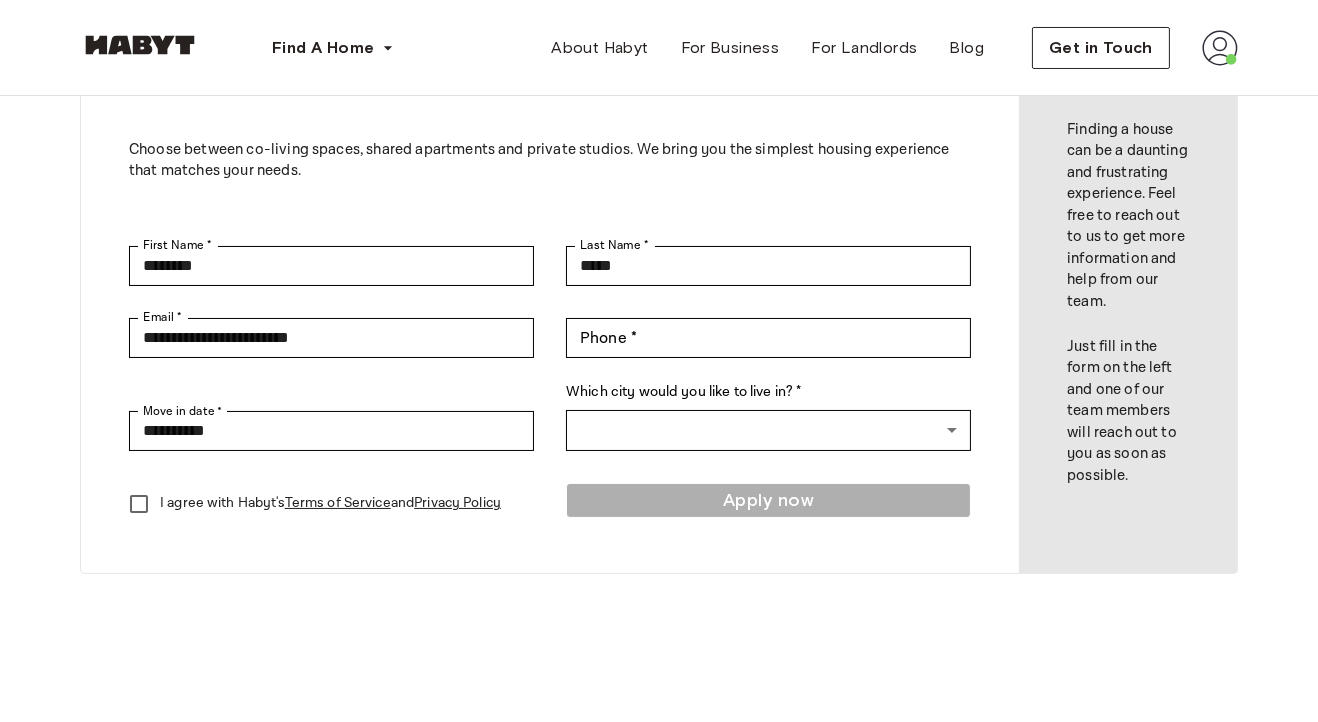 click at bounding box center [1220, 48] 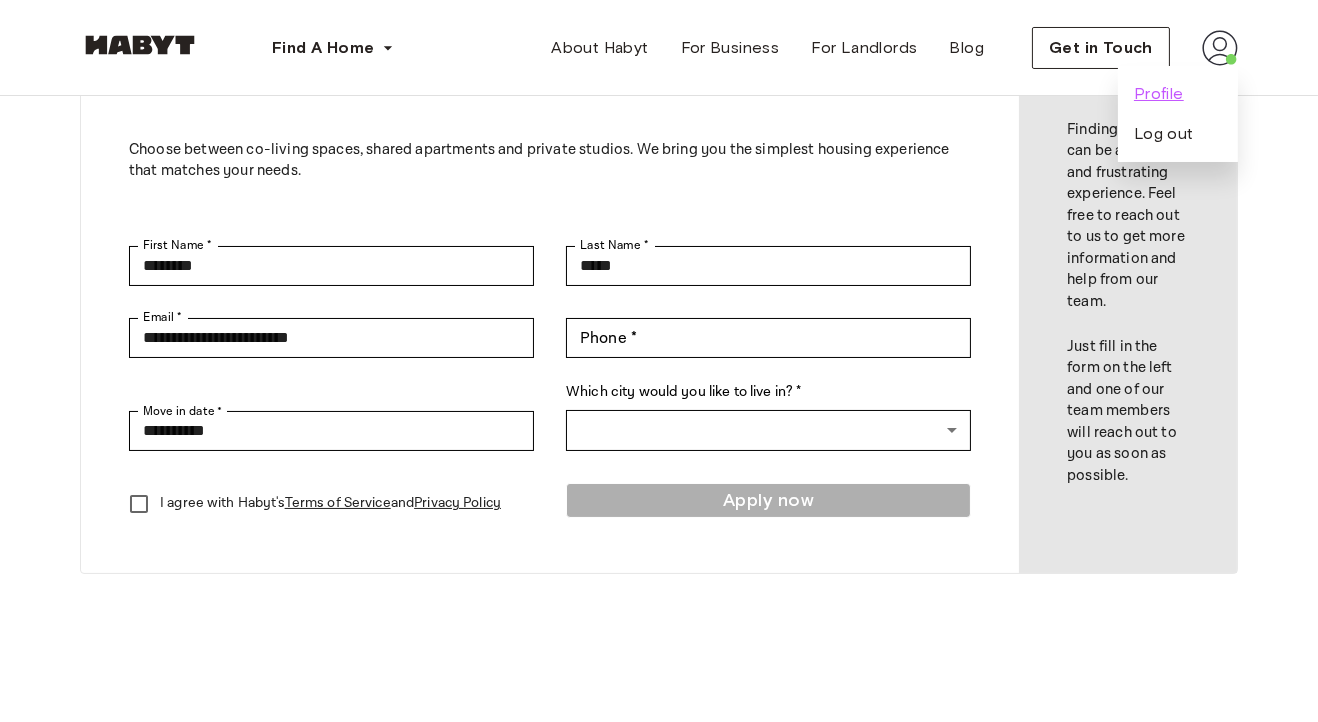 click on "Profile" at bounding box center (1159, 94) 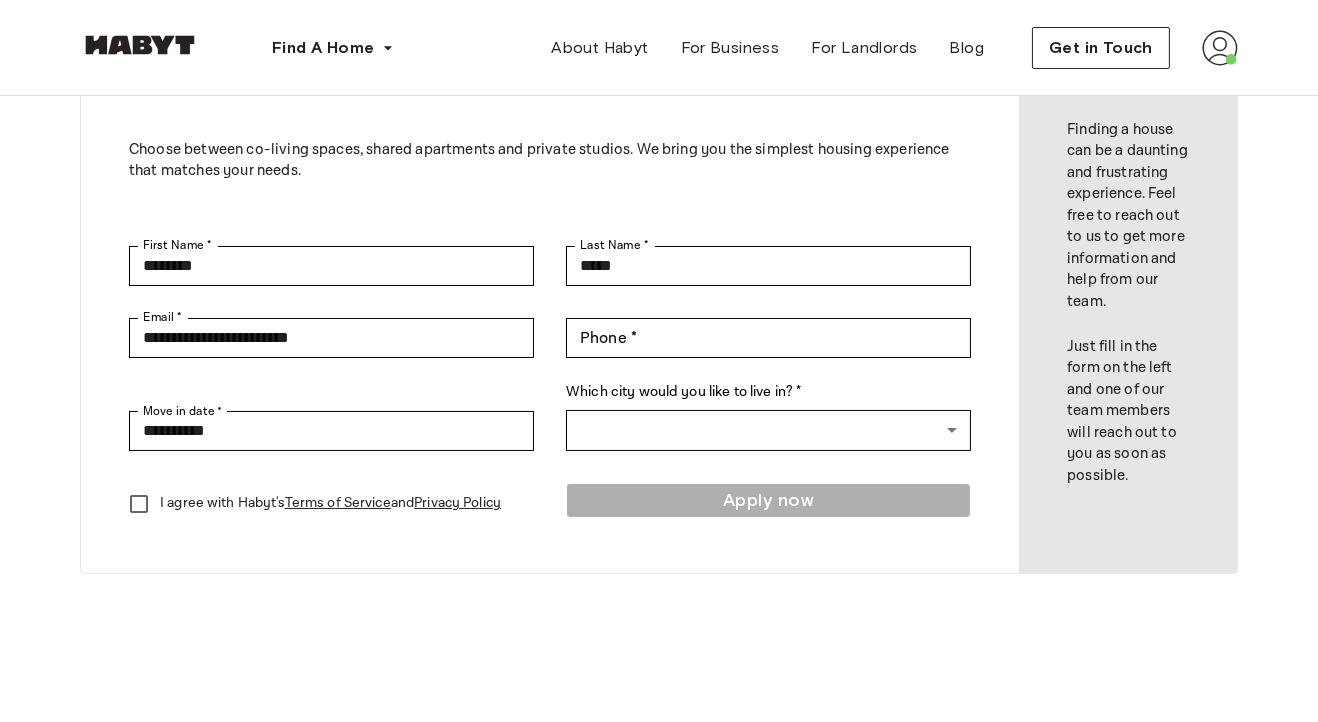 click at bounding box center [1220, 48] 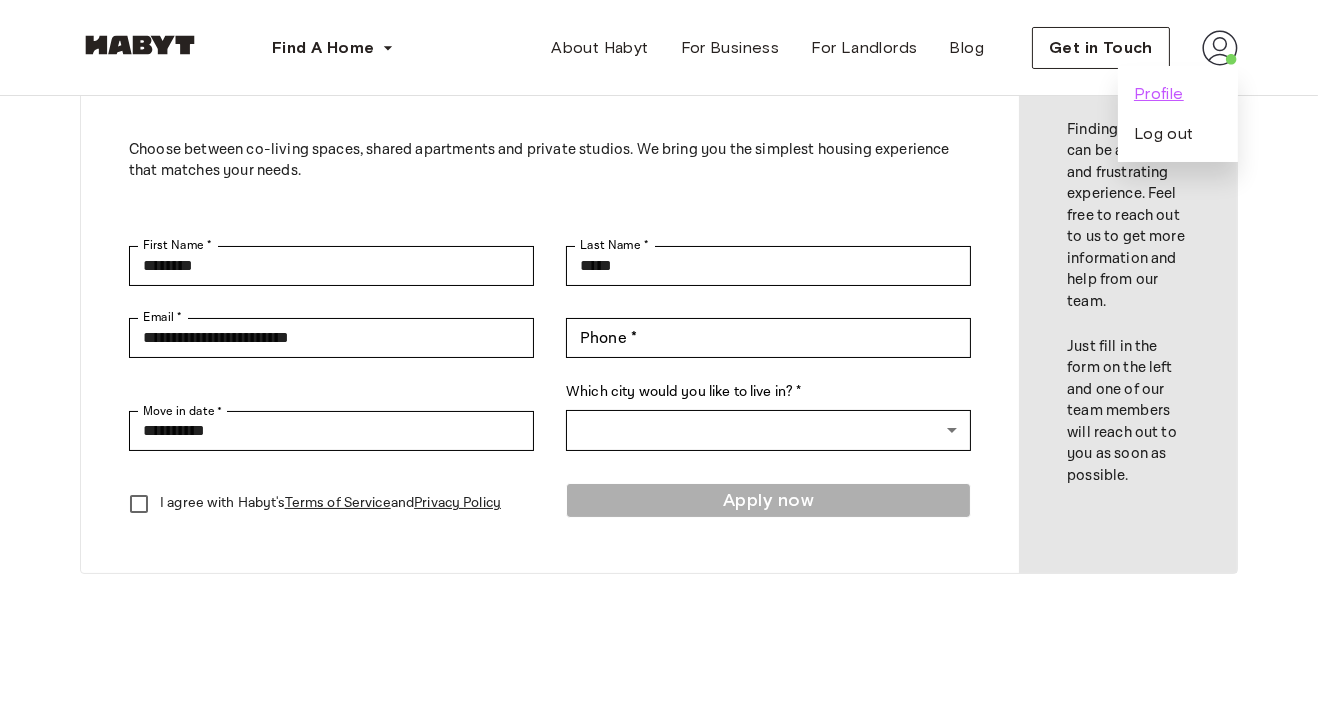 click on "Profile" at bounding box center [1159, 94] 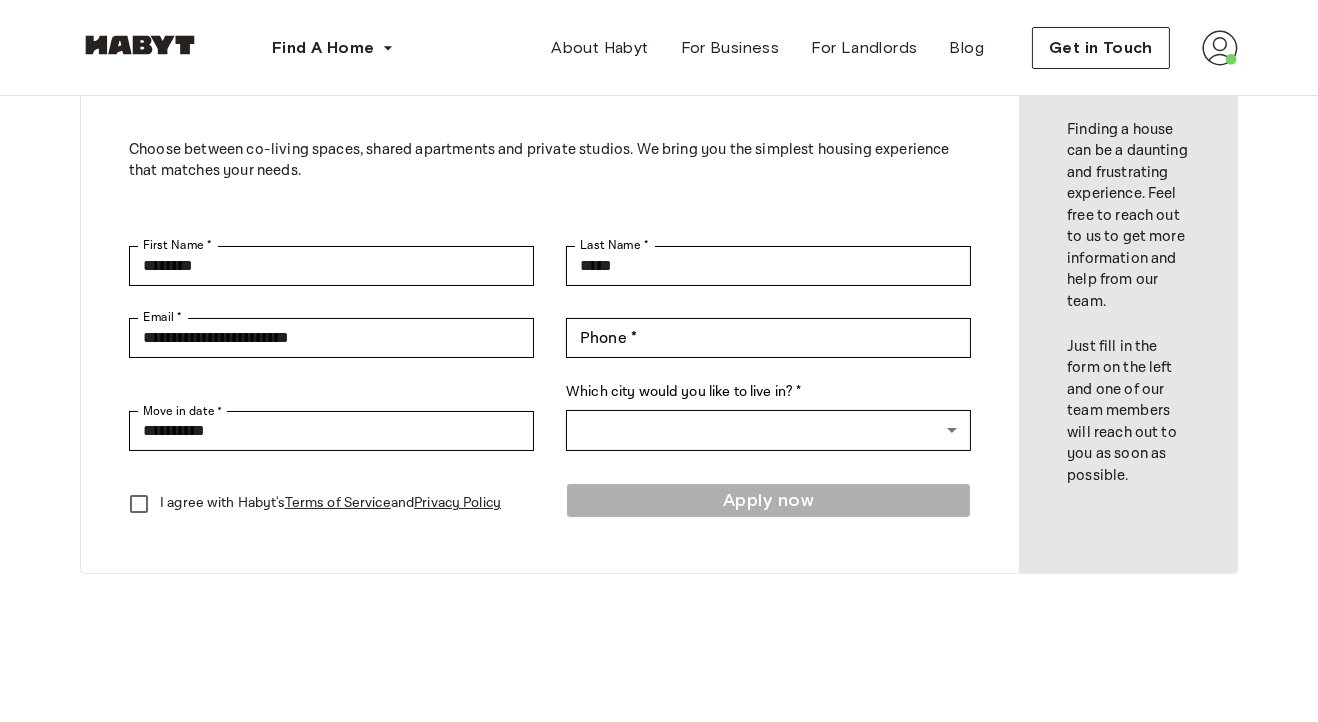 click at bounding box center [1220, 48] 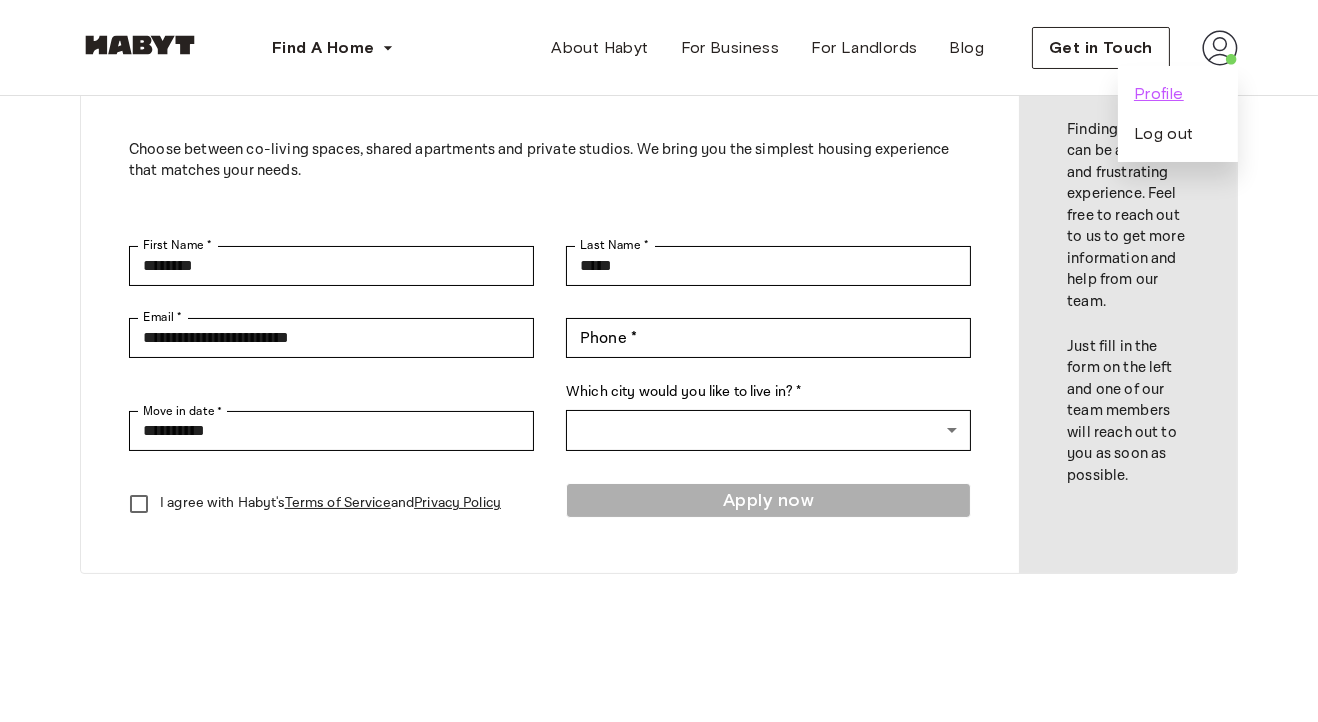 click on "Profile" at bounding box center (1159, 94) 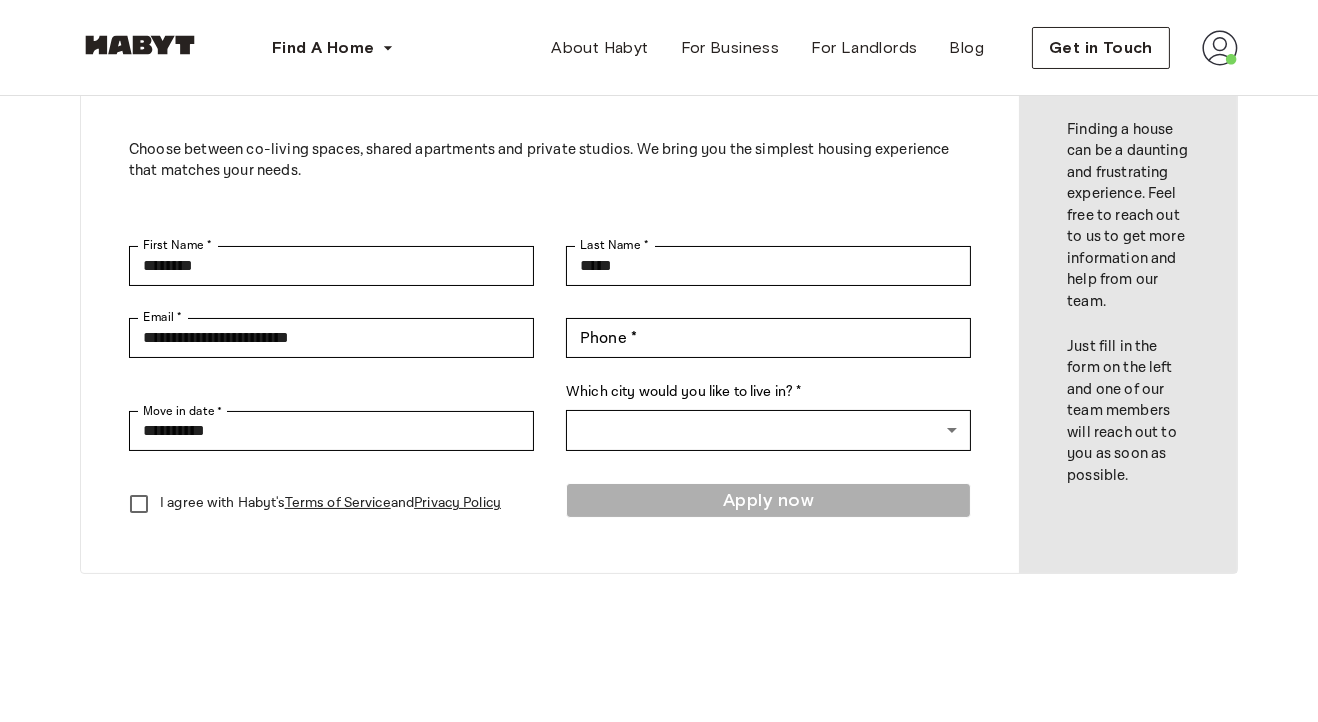 click at bounding box center [1220, 48] 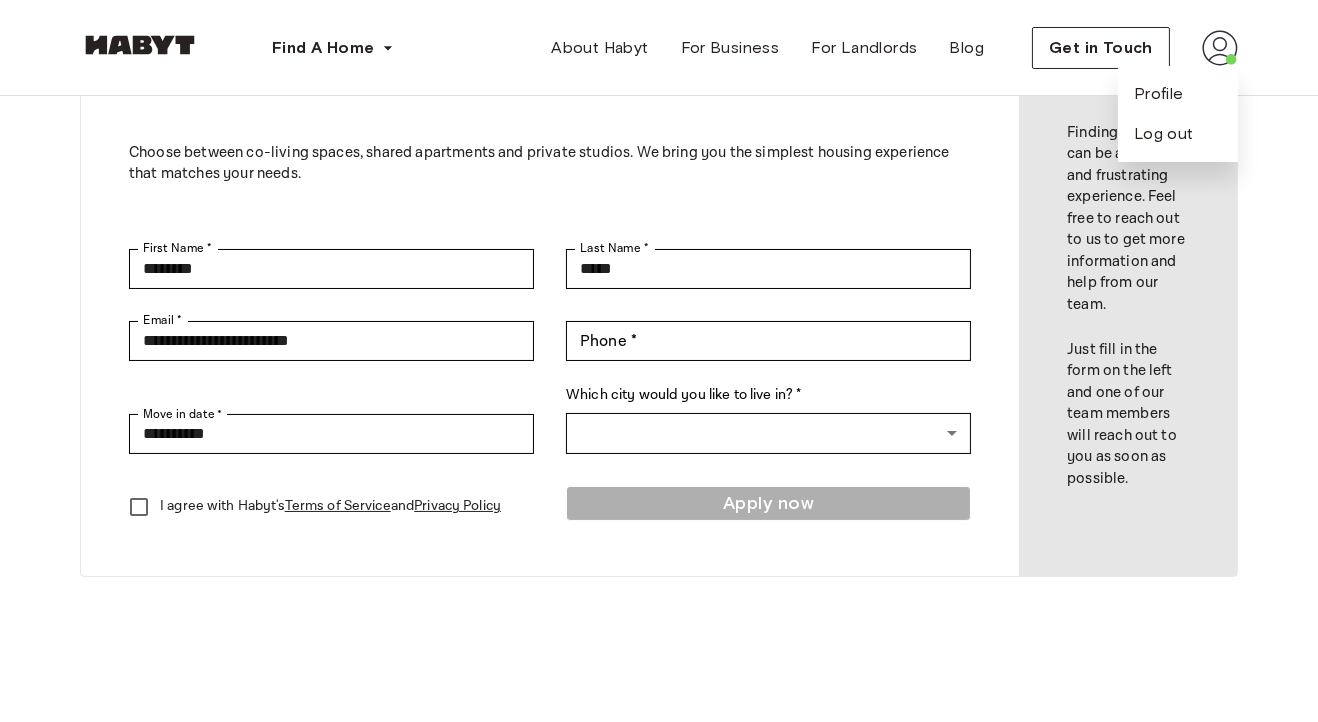 scroll, scrollTop: 0, scrollLeft: 0, axis: both 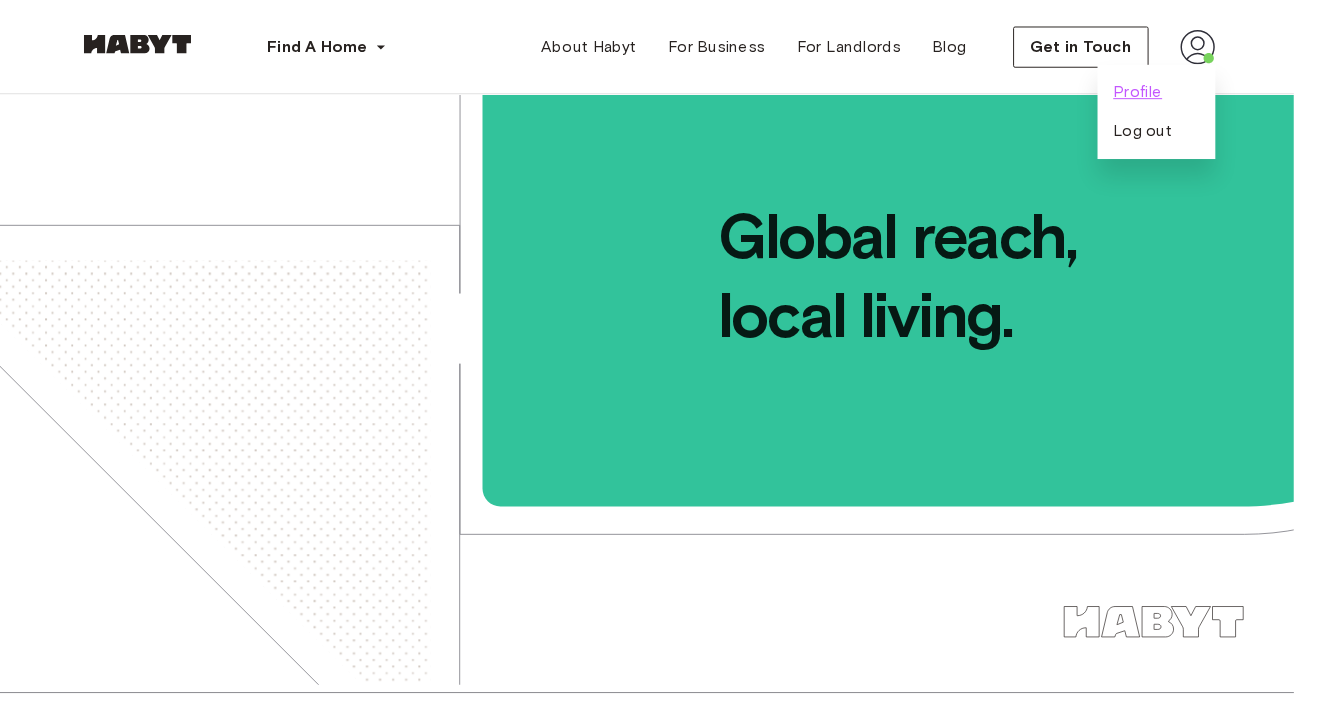 click on "Profile" at bounding box center [1159, 94] 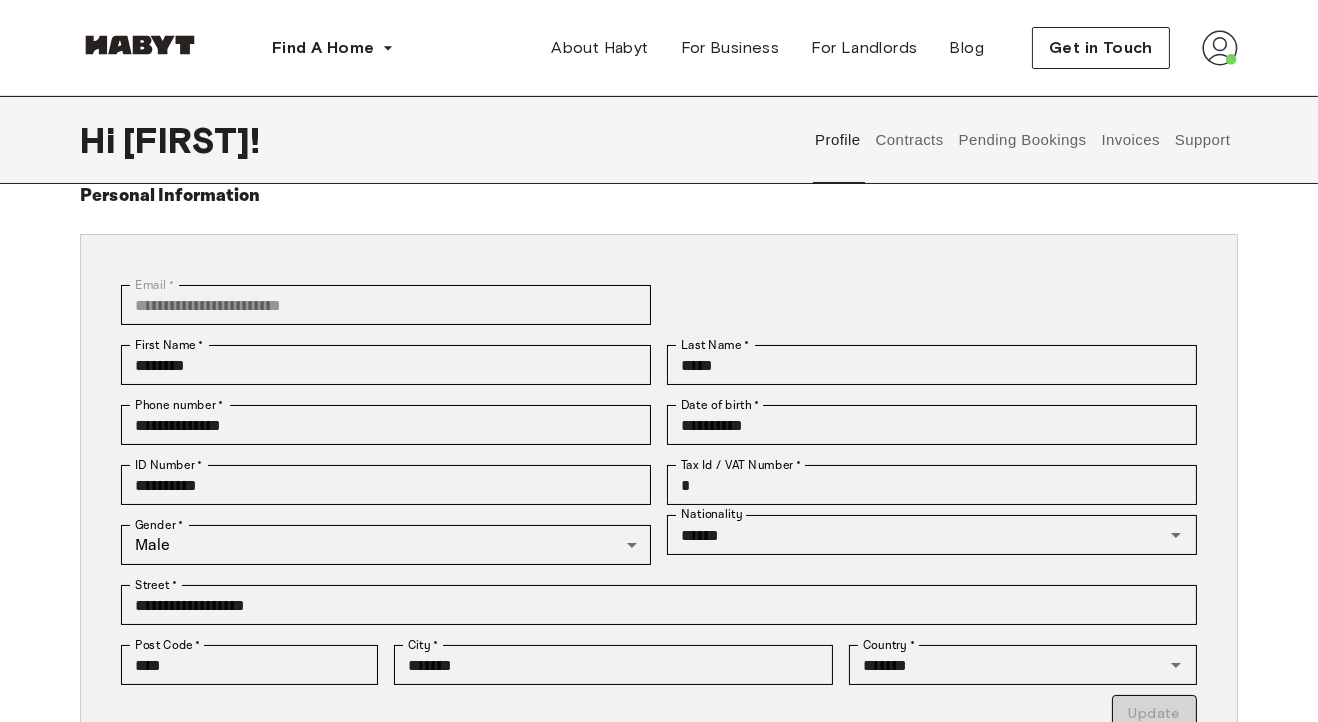 scroll, scrollTop: 0, scrollLeft: 0, axis: both 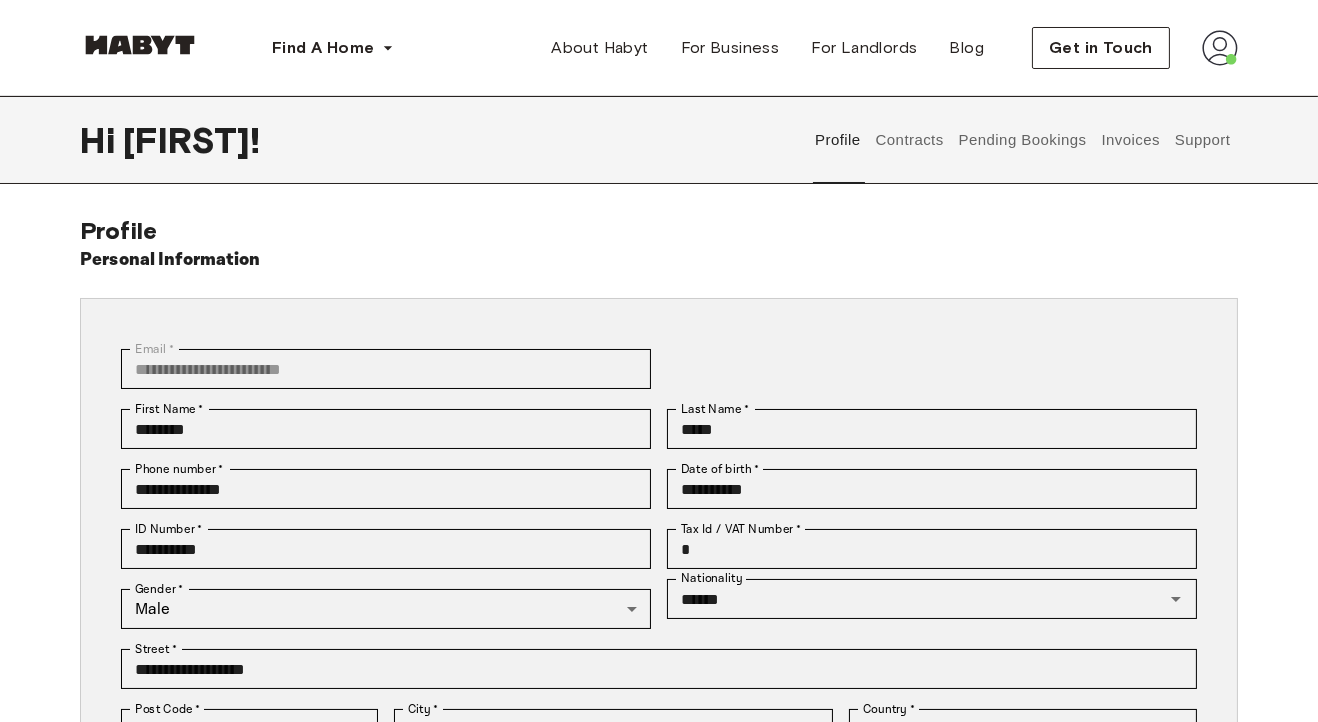 click on "Contracts" at bounding box center [909, 140] 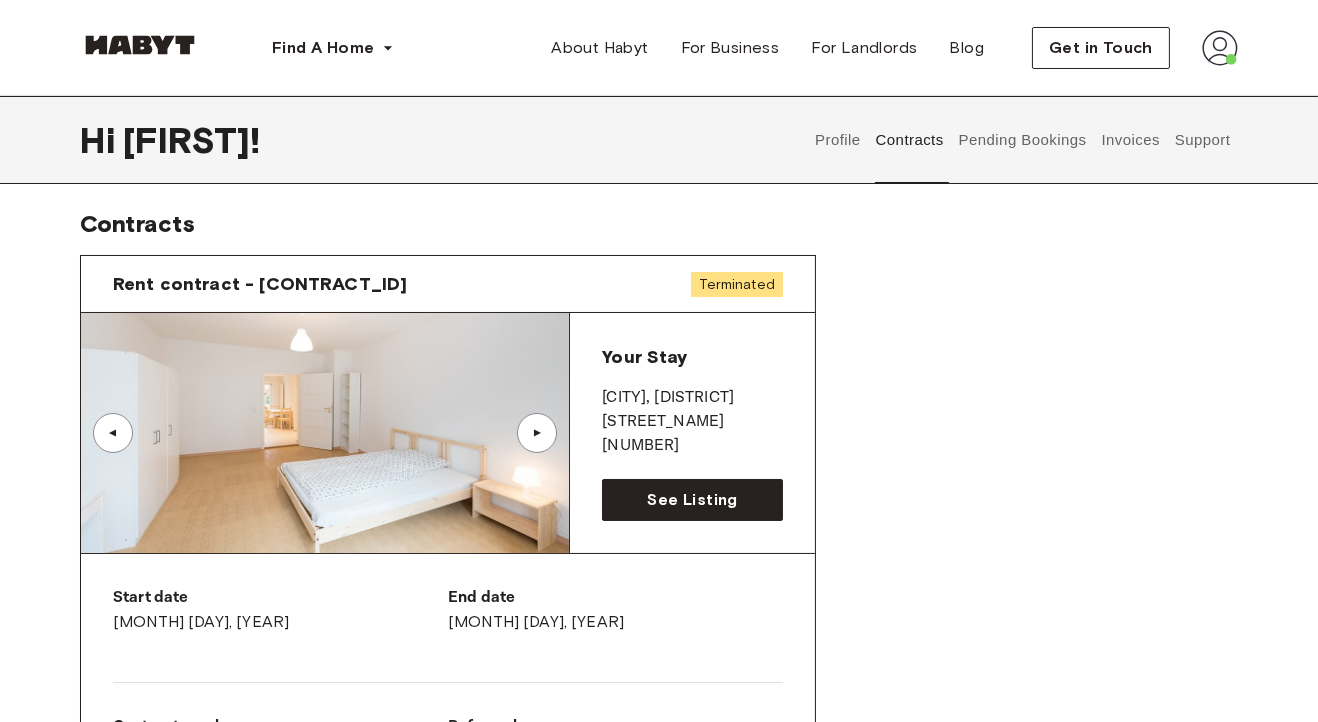 scroll, scrollTop: 0, scrollLeft: 0, axis: both 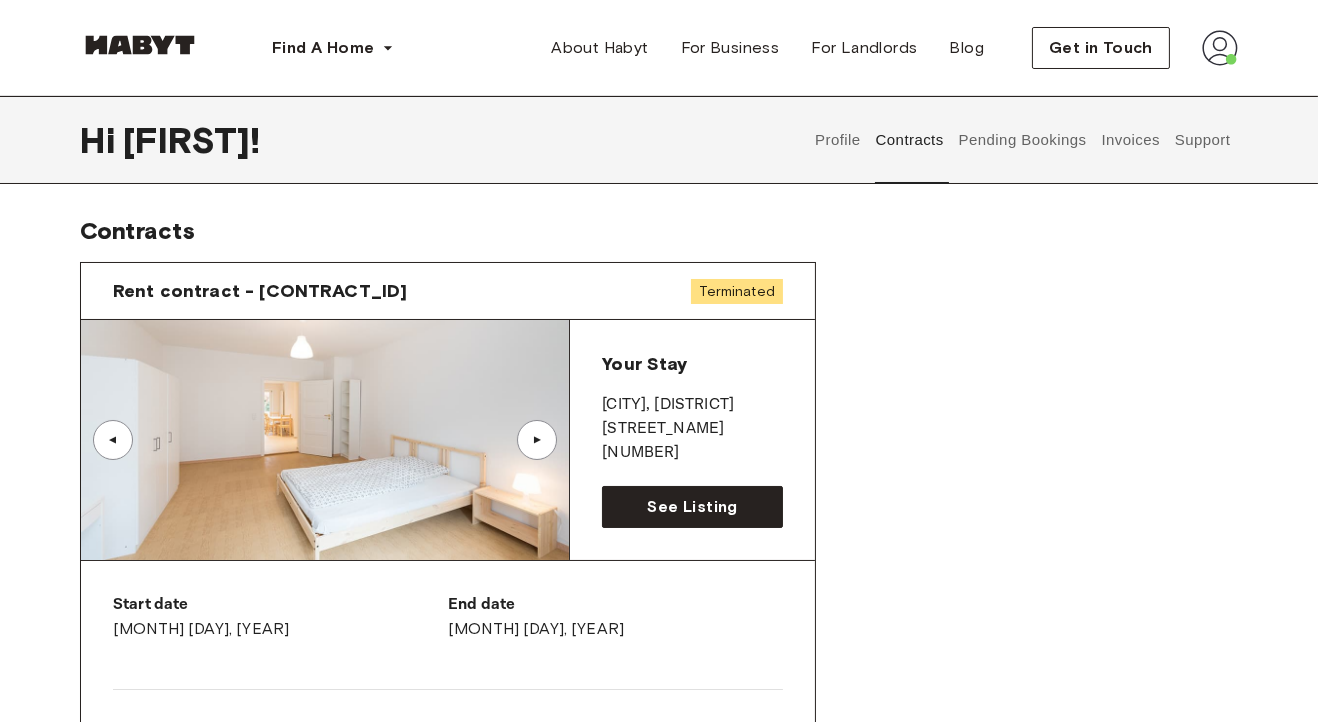 click on "Pending Bookings" at bounding box center [1022, 140] 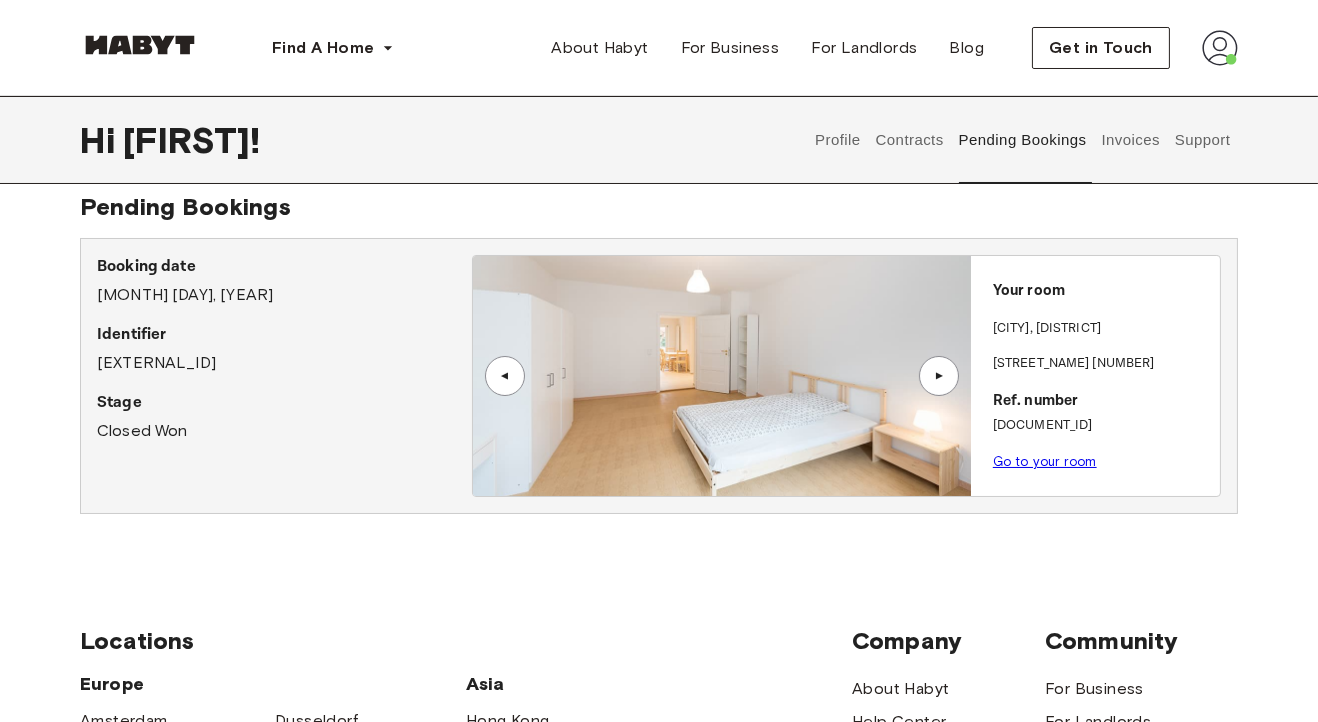 scroll, scrollTop: 20, scrollLeft: 0, axis: vertical 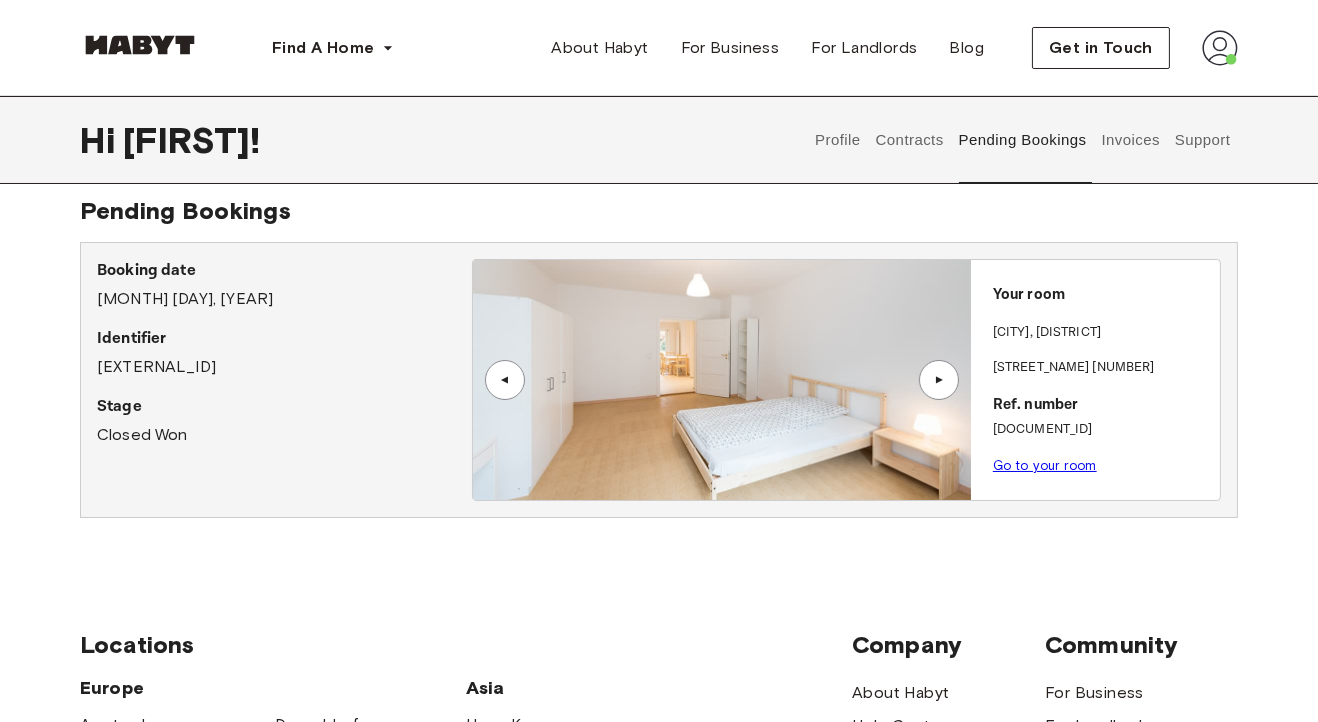 click on "▲" at bounding box center [939, 380] 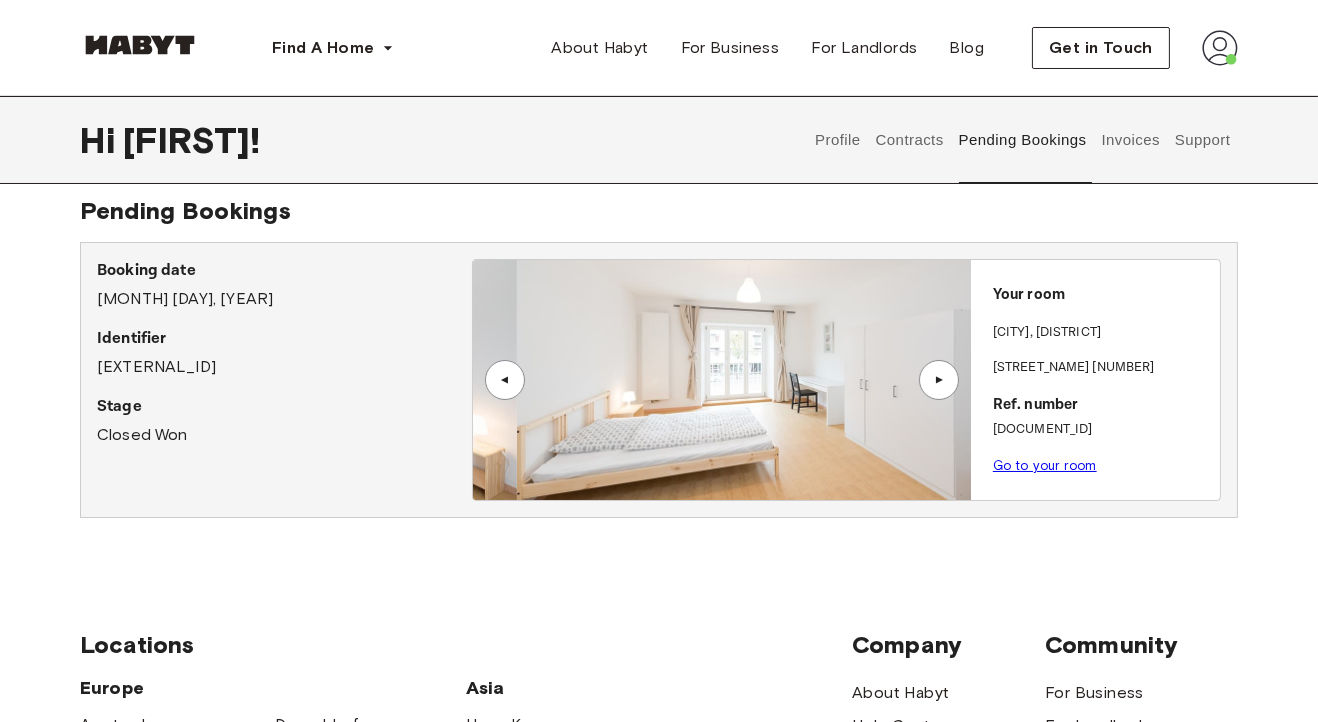 click on "▲" at bounding box center [939, 380] 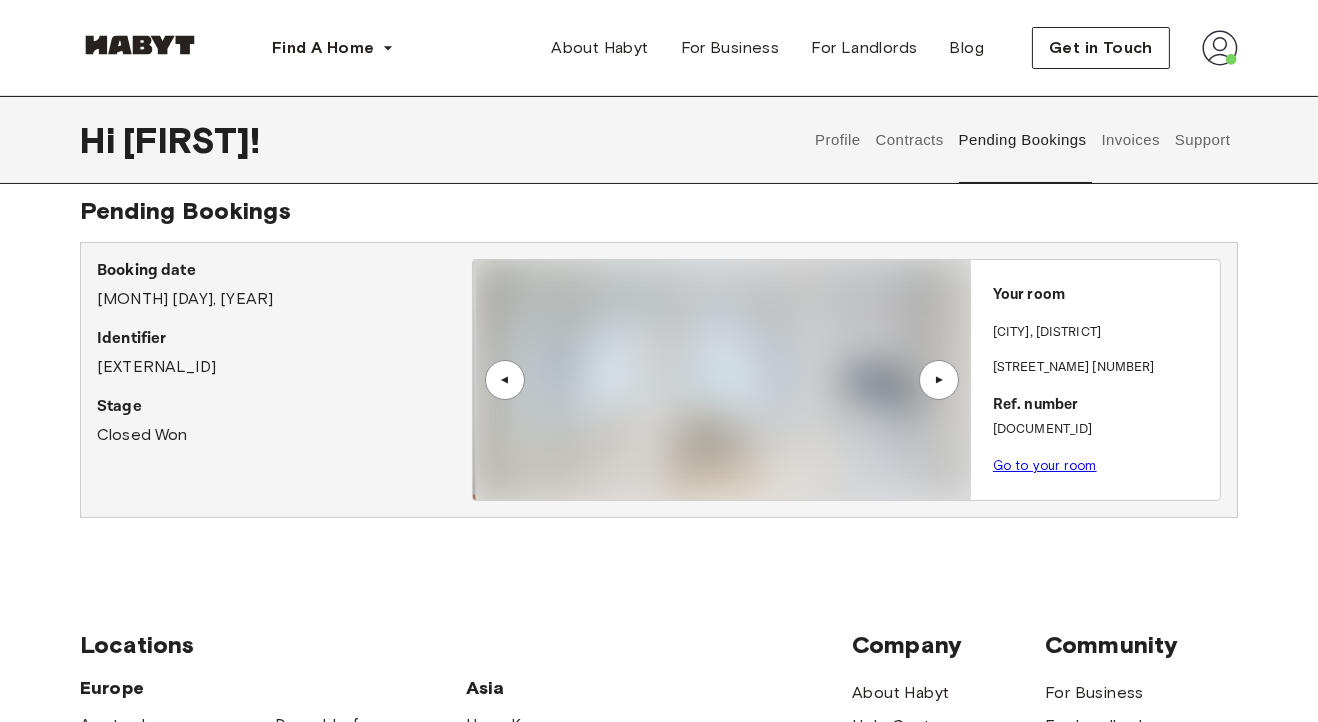 click on "Invoices" at bounding box center (1130, 140) 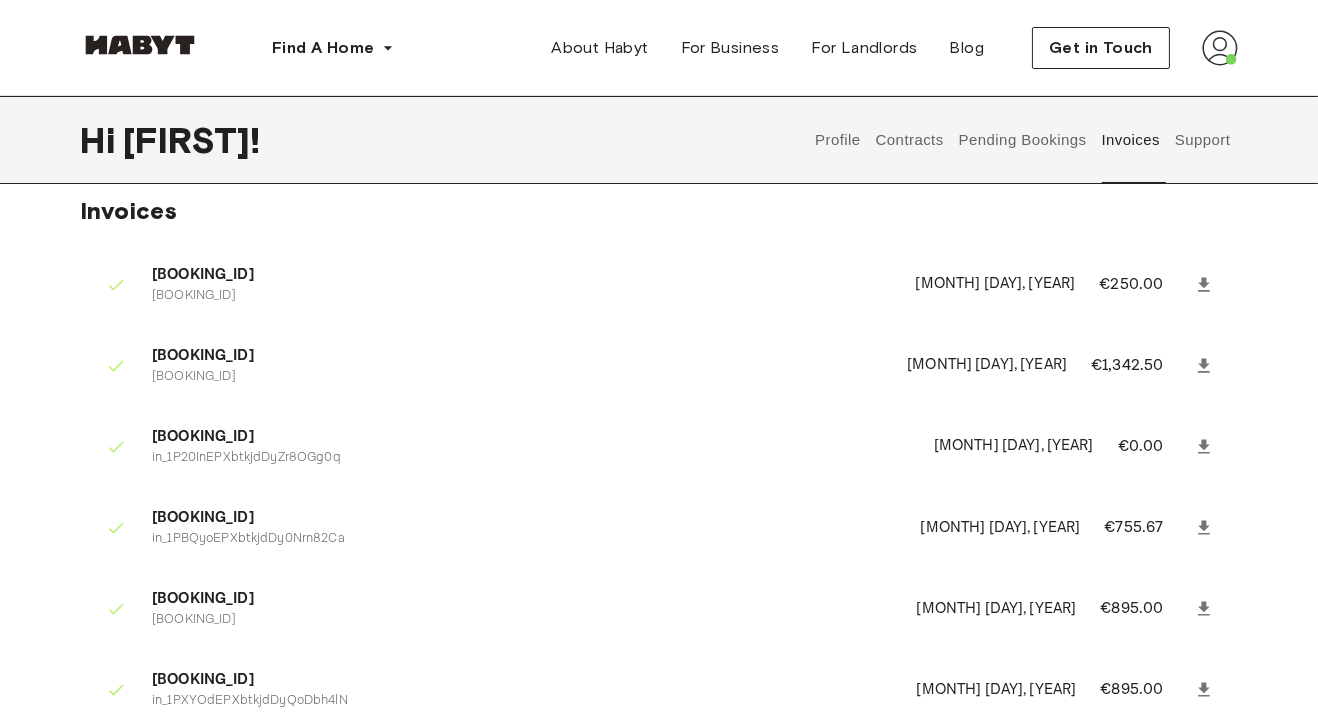 click on "Support" at bounding box center (1202, 140) 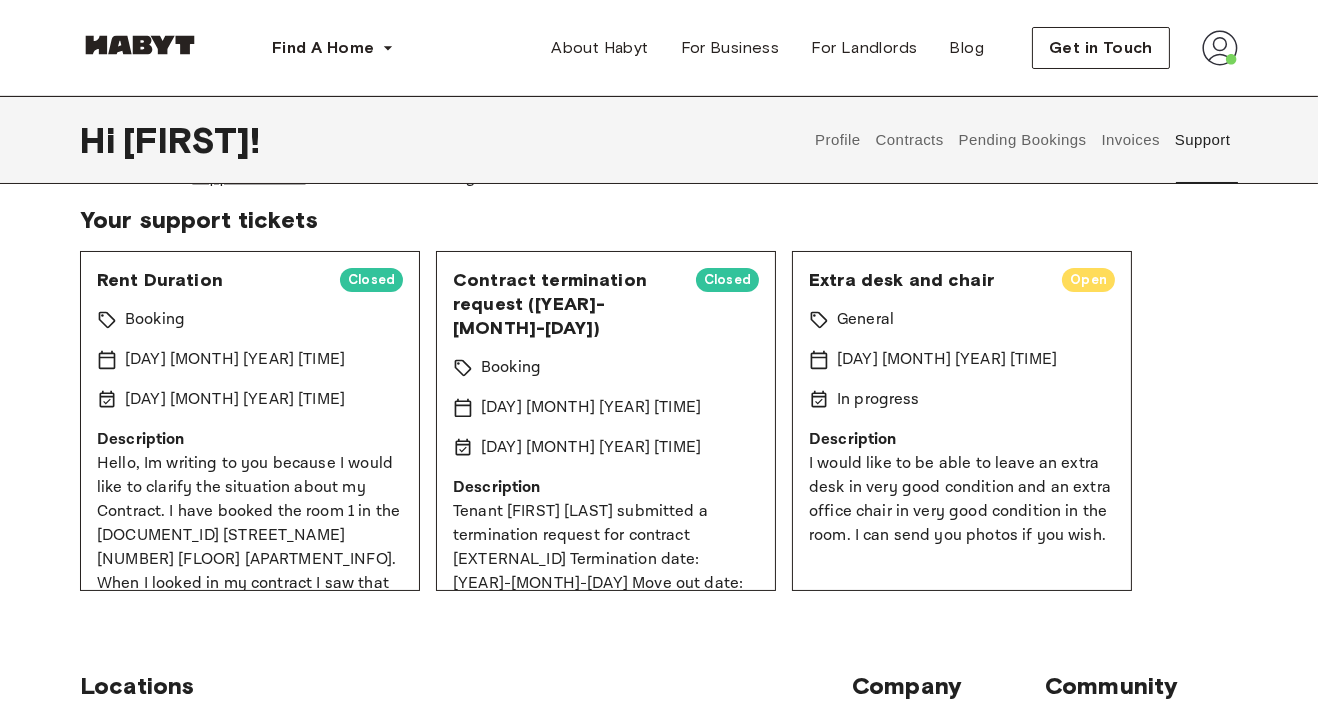 scroll, scrollTop: 105, scrollLeft: 0, axis: vertical 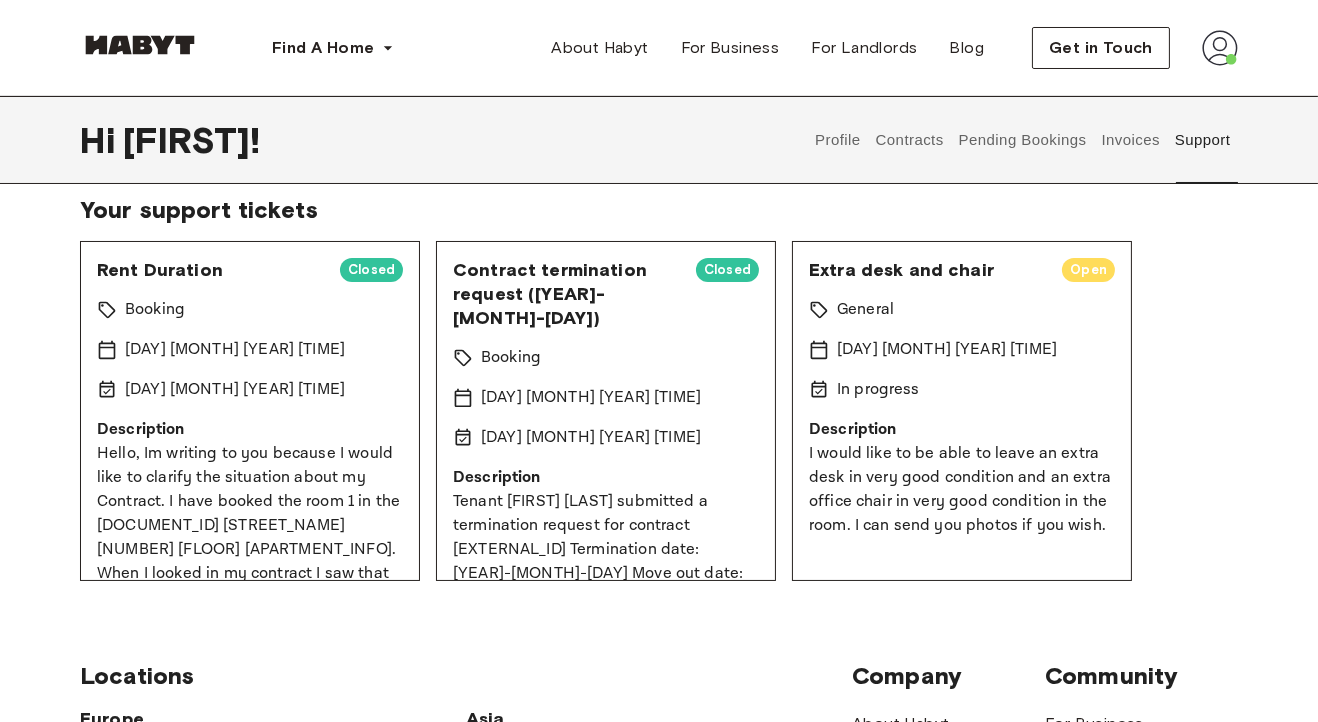 click on "Description" at bounding box center (962, 430) 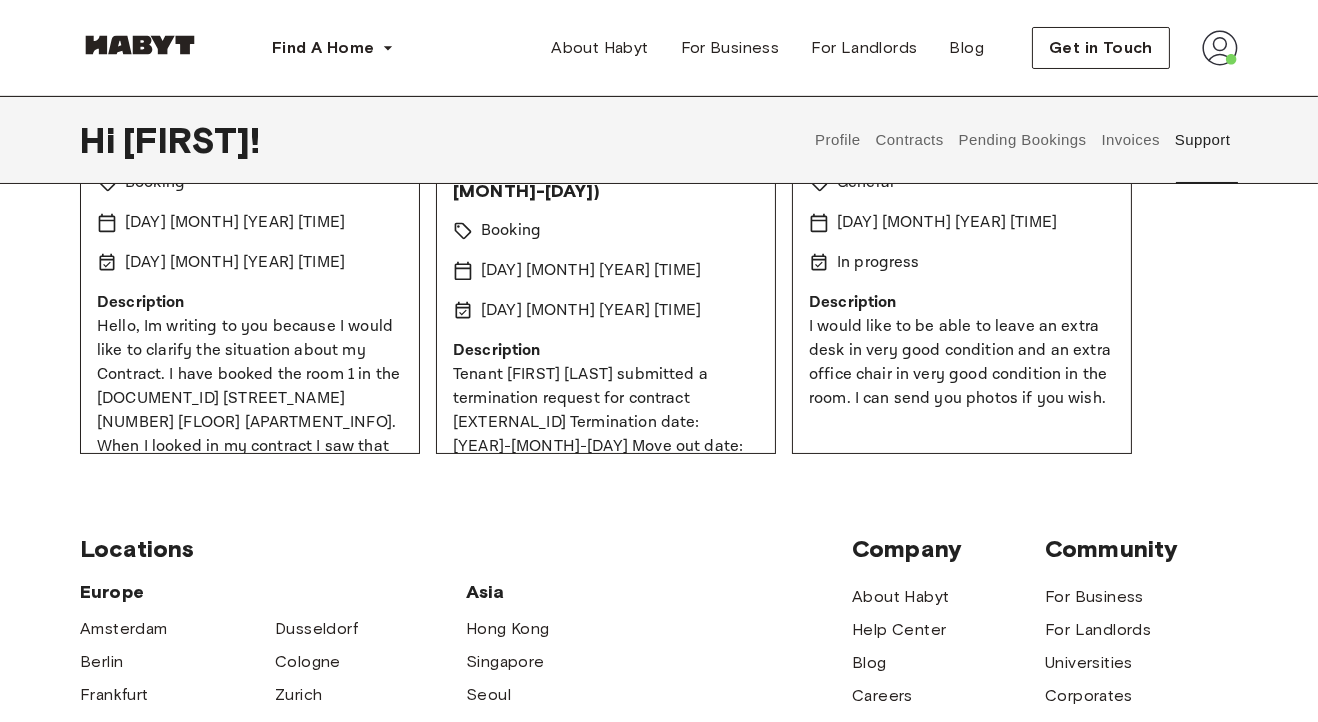click on "Locations Europe Amsterdam Berlin Frankfurt Hamburg Lisbon Madrid Milan Modena Paris Turin Munich Rotterdam Stuttgart Dusseldorf Cologne Zurich The Hague Graz Brussels Leipzig Asia Hong Kong Singapore Seoul Phuket Tokyo Company About Habyt Help Center Blog Careers Terms Imprint Privacy Press Community For Business For Landlords Universities Corporates" at bounding box center [659, 787] 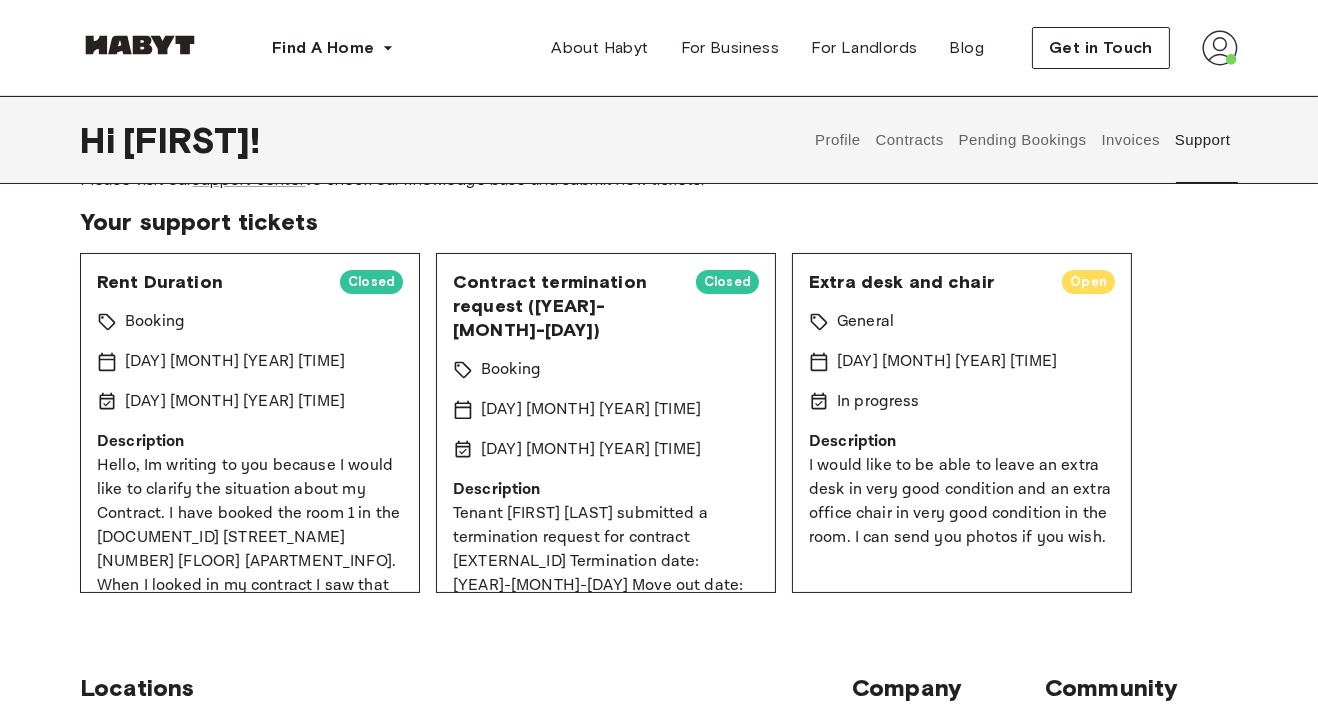 scroll, scrollTop: 95, scrollLeft: 0, axis: vertical 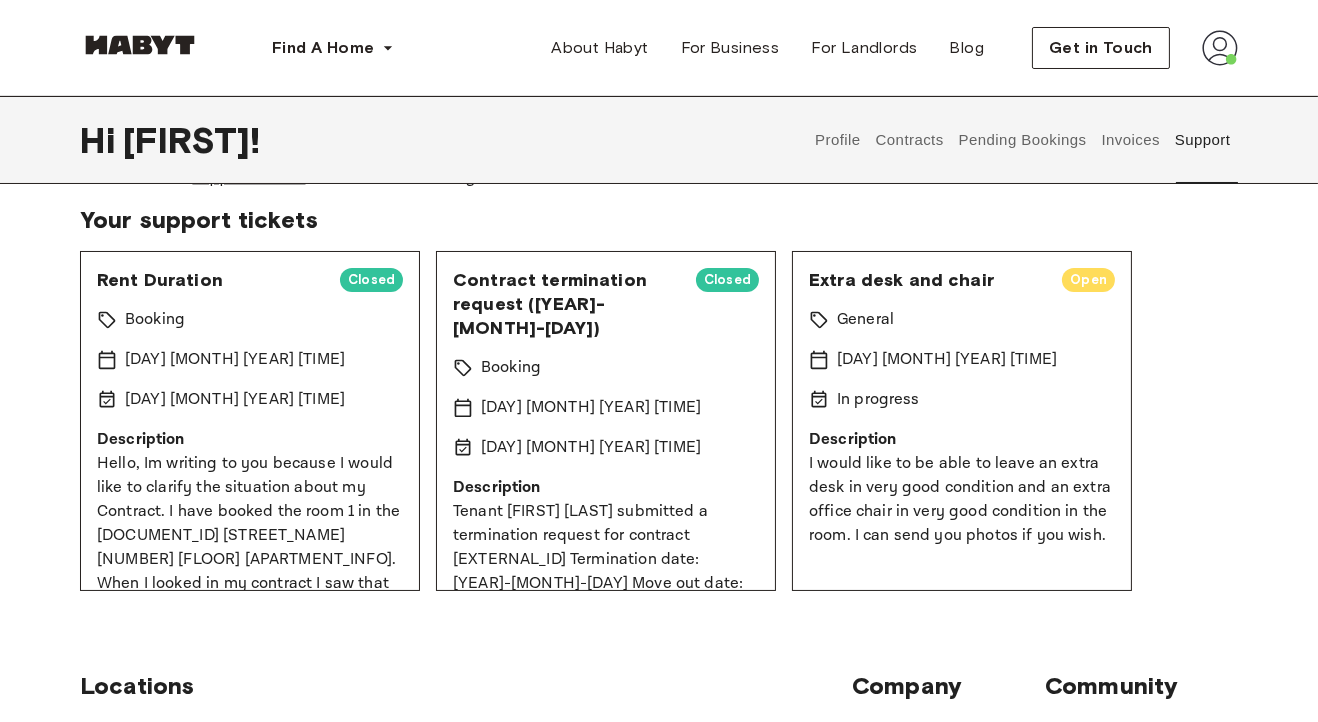 click on "[MONTH] [DAY] [YEAR] [HOUR]:[MINUTE]" at bounding box center (606, 408) 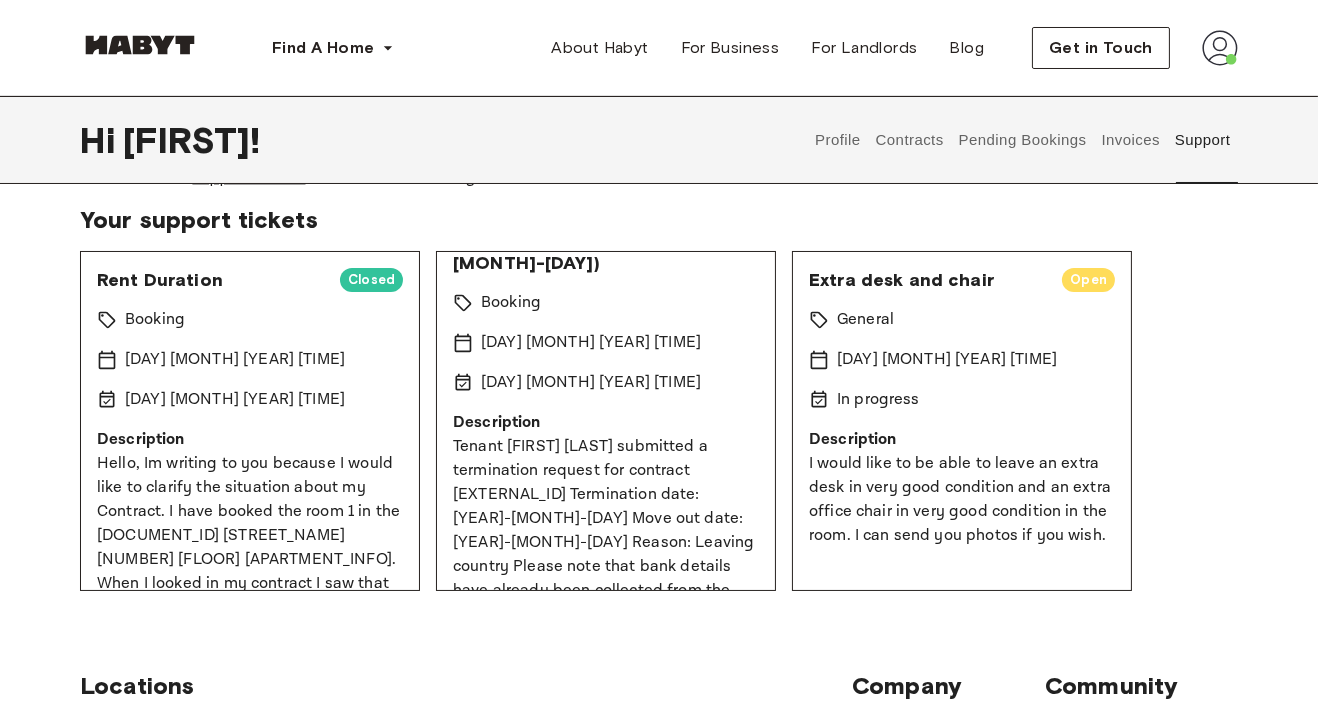 scroll, scrollTop: 93, scrollLeft: 0, axis: vertical 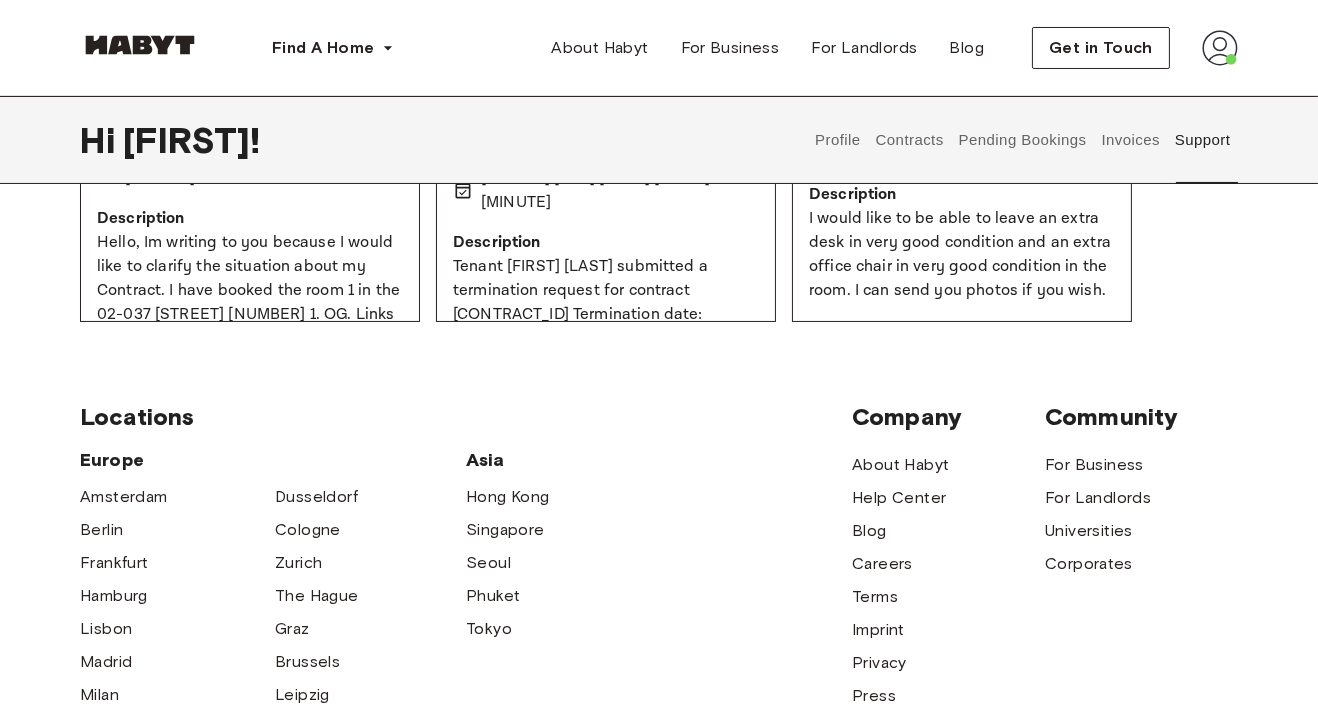 click on "Invoices" at bounding box center [1130, 140] 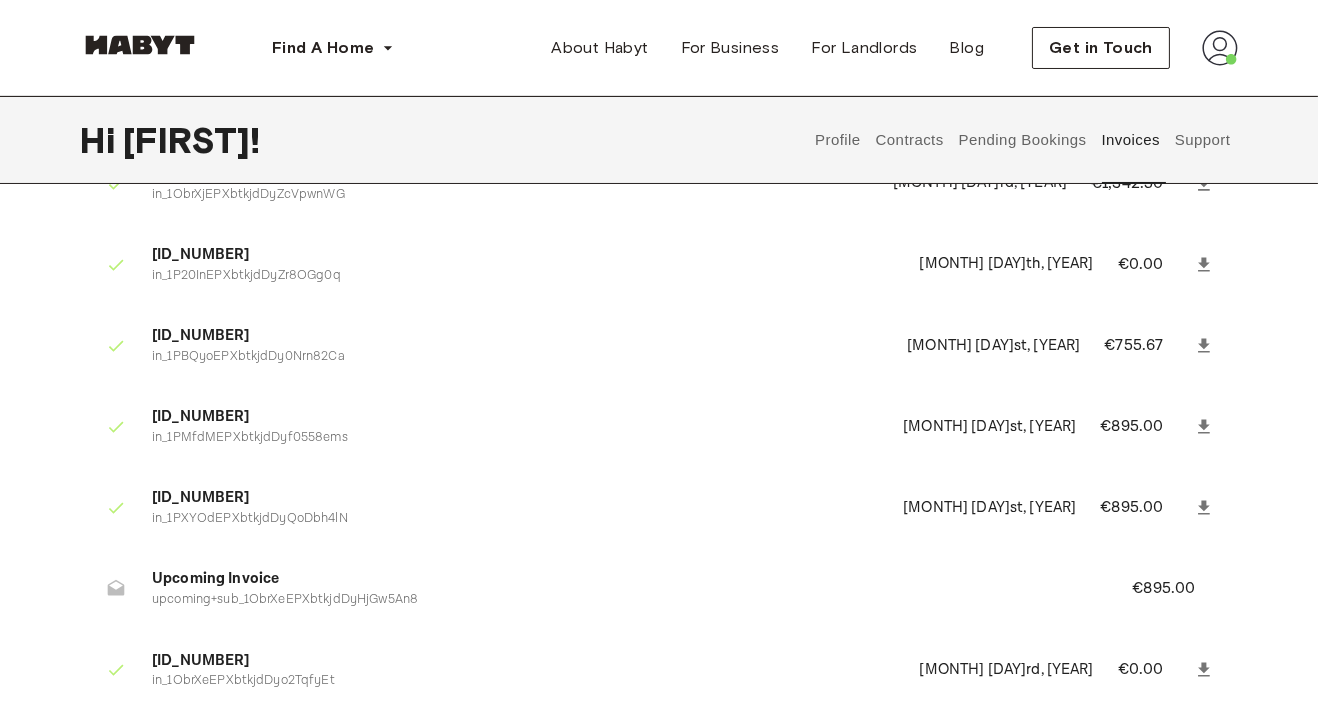 scroll, scrollTop: 194, scrollLeft: 0, axis: vertical 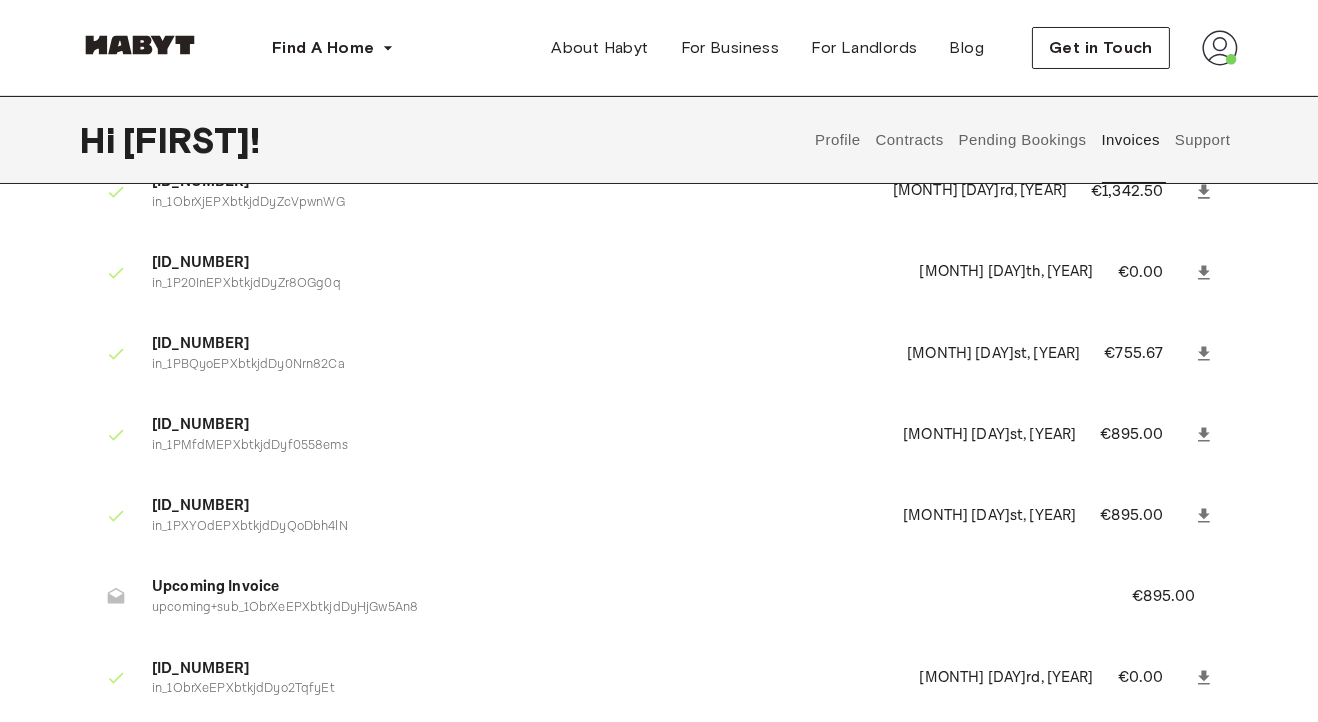 click on "Pending Bookings" at bounding box center (1022, 140) 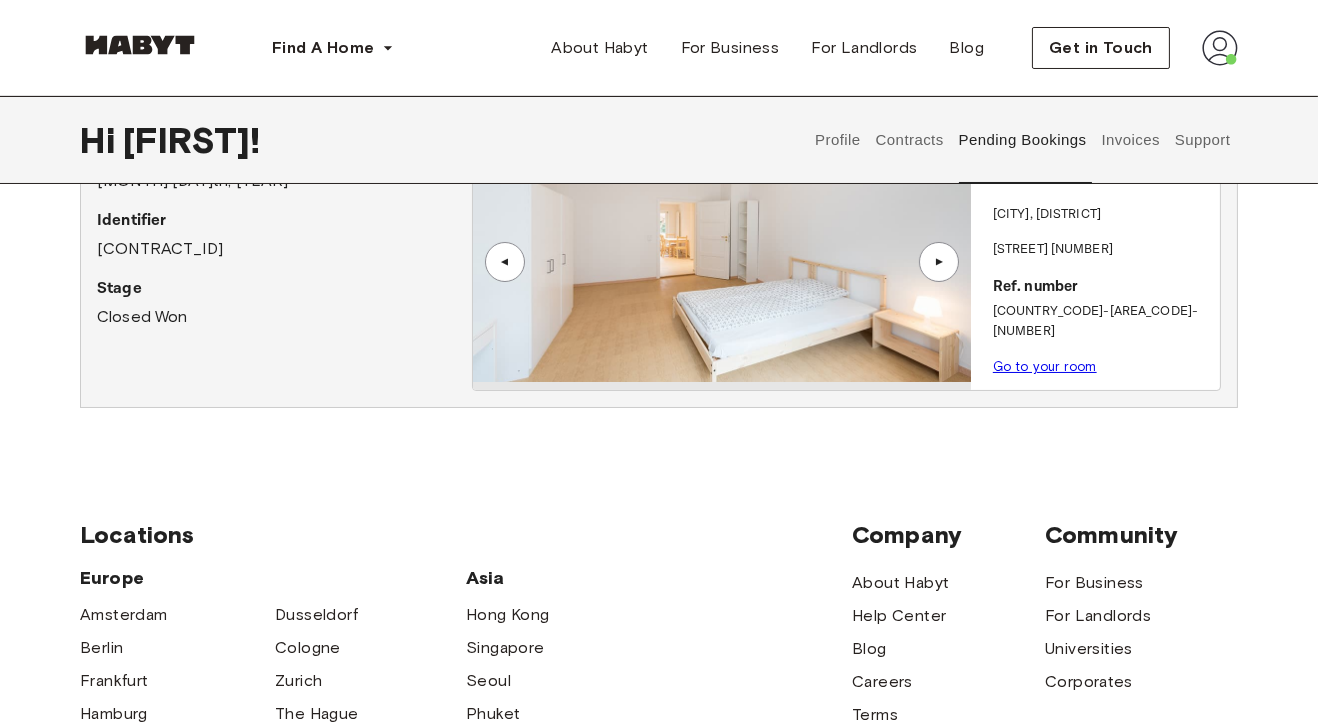 scroll, scrollTop: 0, scrollLeft: 0, axis: both 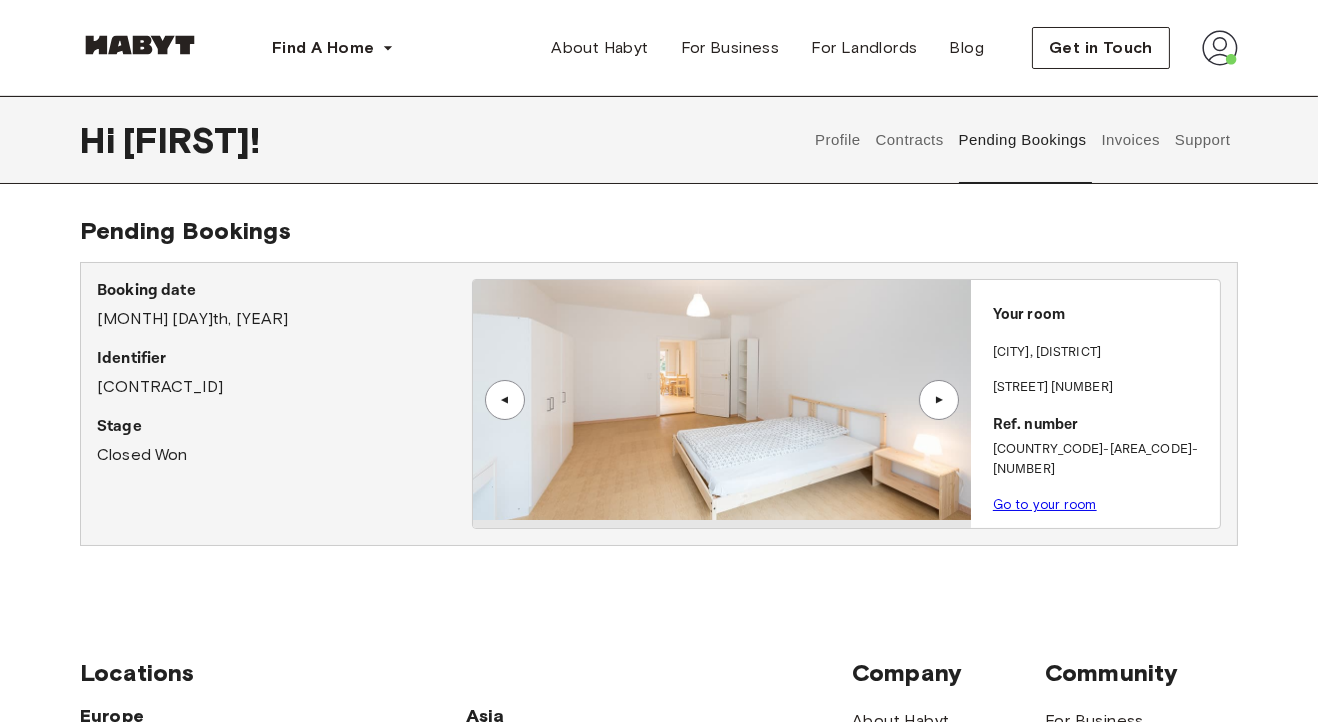 click on "Contracts" at bounding box center (909, 140) 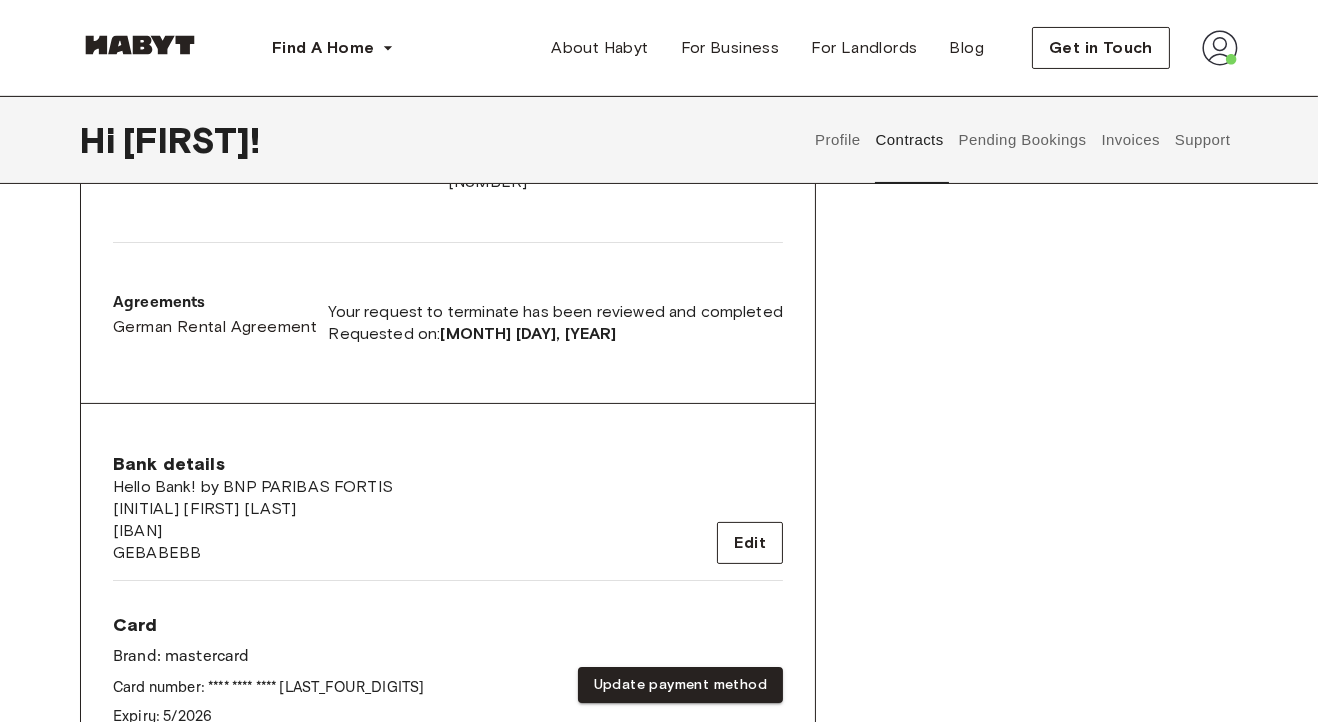 scroll, scrollTop: 0, scrollLeft: 0, axis: both 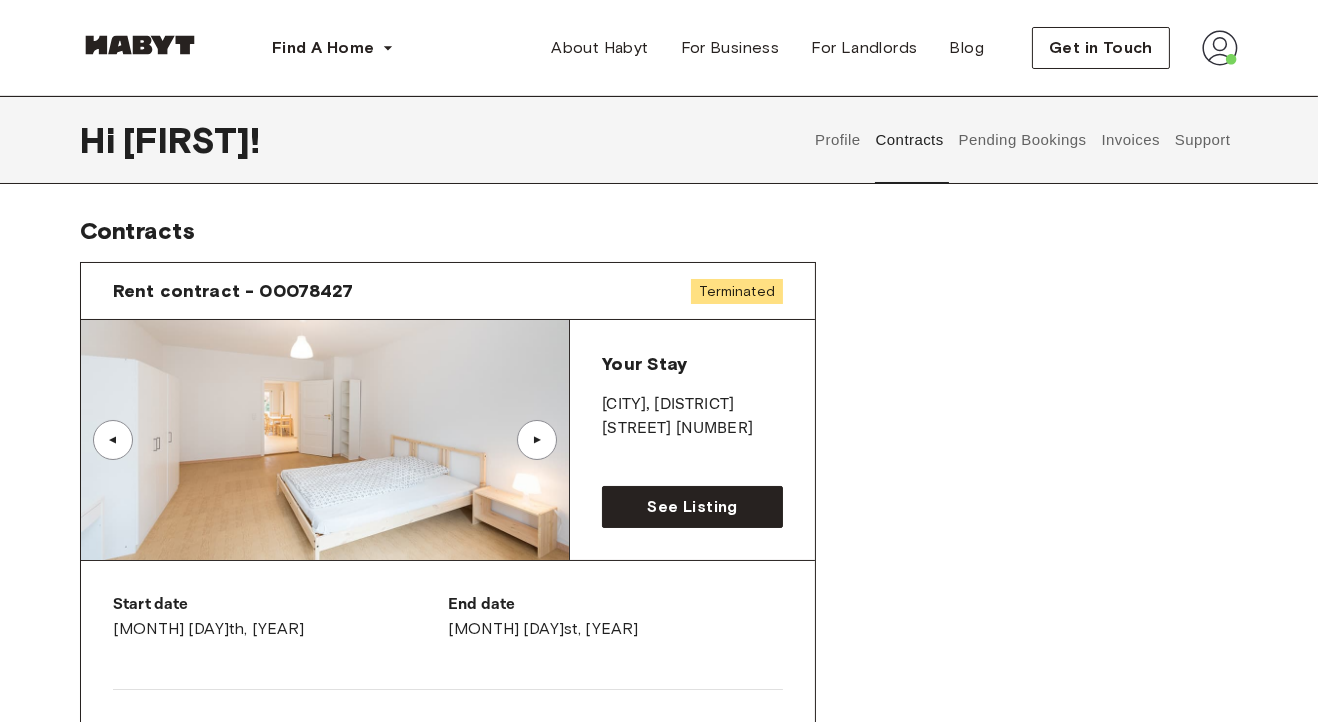 click on "Profile" at bounding box center [838, 140] 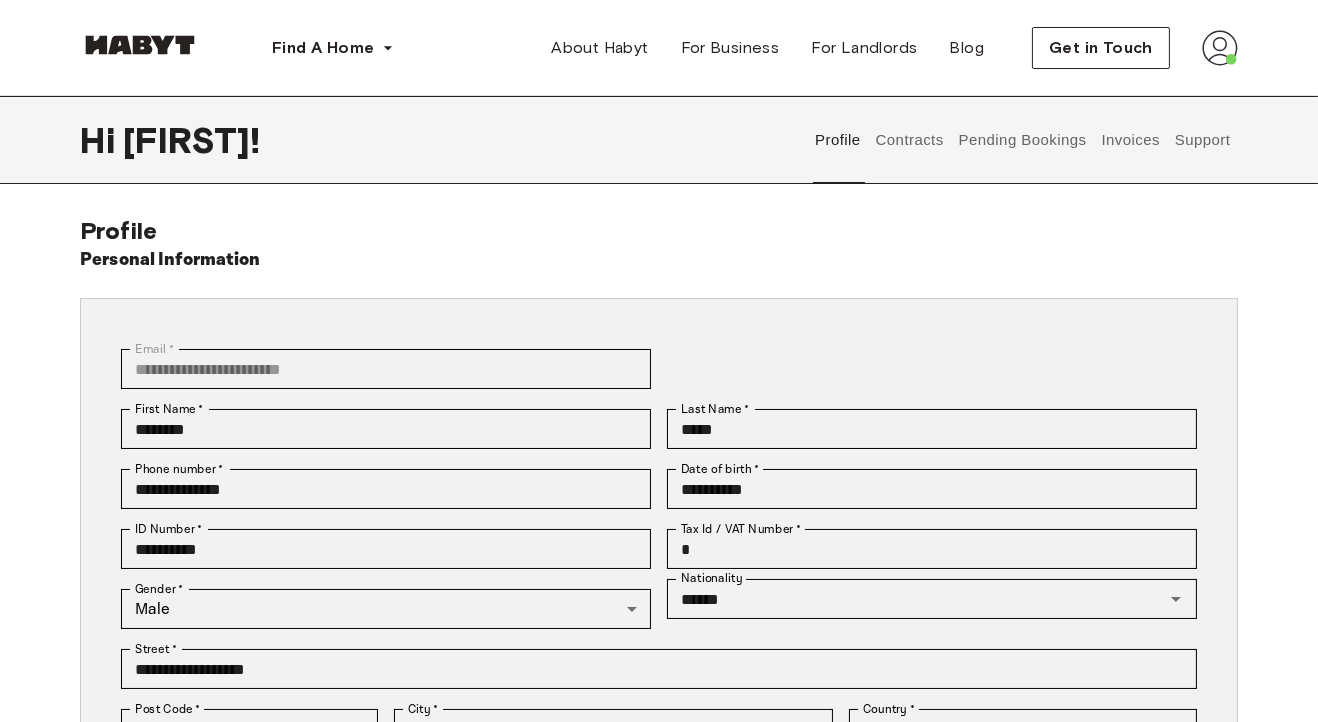 click on "Profile" at bounding box center (838, 140) 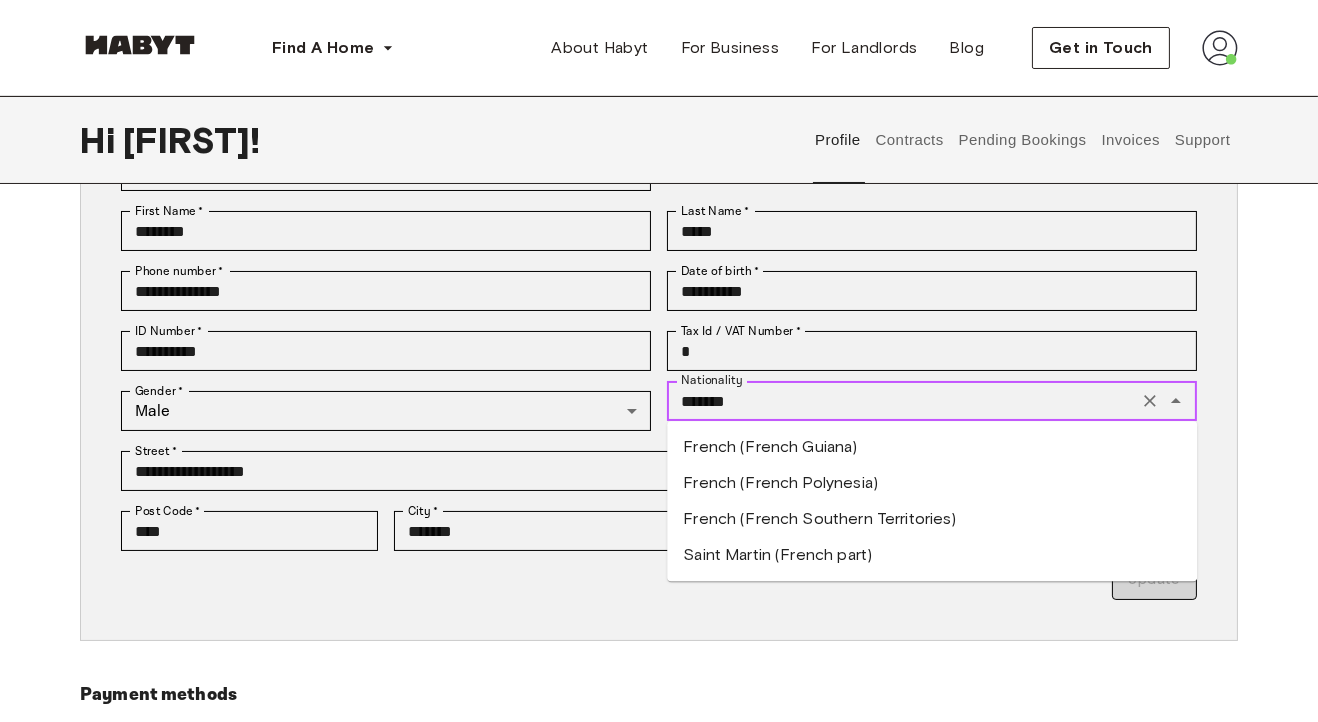scroll, scrollTop: 200, scrollLeft: 0, axis: vertical 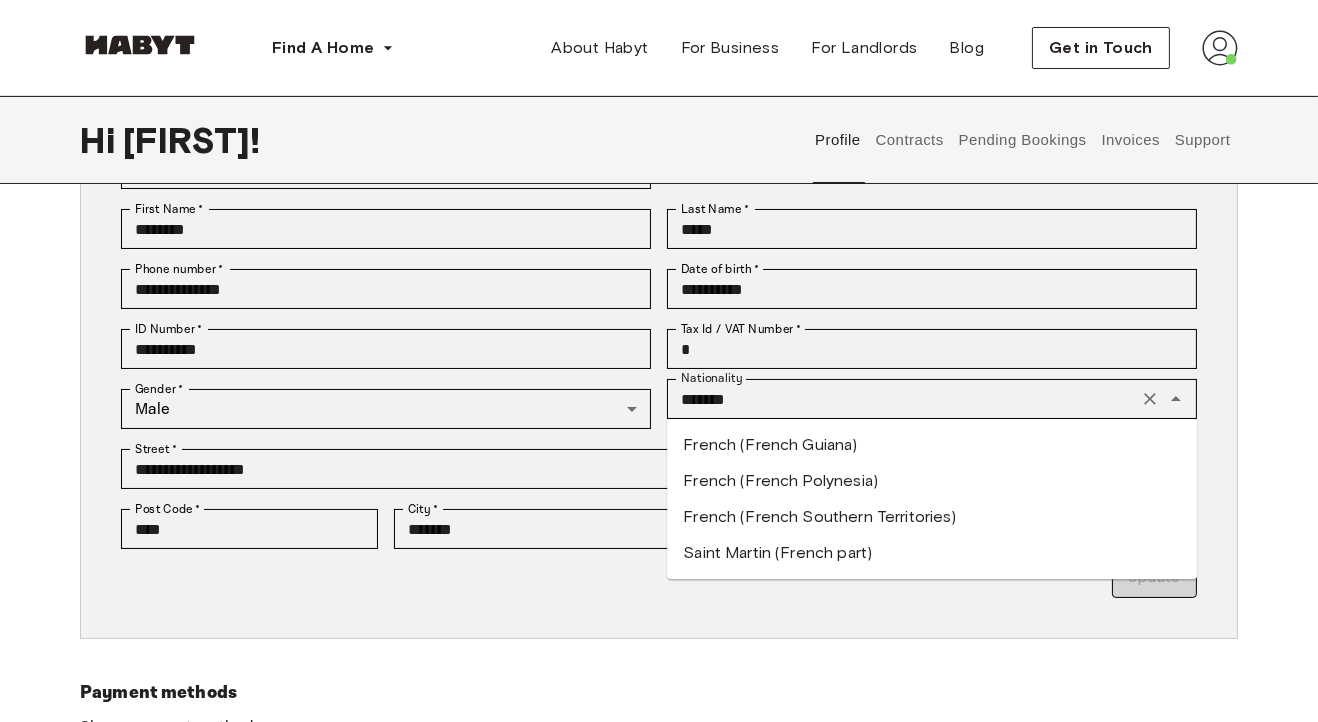 click on "Profile Personal Information Email   * [EMAIL] Email   * First Name   * [FIRST] First Name   * Last Name   * [LAST] Last Name   * Phone number   * [PHONE] Phone number   * Date of birth   * [DATE] Date of birth   * ID Number   * [ID_NUMBER] ID Number   * Tax Id / VAT Number   * [TAX_ID] Tax Id / VAT Number   * Gender   * Male [GENDER] Gender   * Nationality [NATIONALITY] Nationality French (French Guiana) French (French Polynesia) French (French Southern Territories) Saint Martin (French part) Street   * [STREET] Street   * Post Code   * [POST_CODE] Post Code   * City   * [CITY] City   * Country   * [COUNTRY] Country   * Update Payment methods Show payment methods Preferences I would like to hear about offers and services that Habyt provides in my area via email." at bounding box center (659, 429) 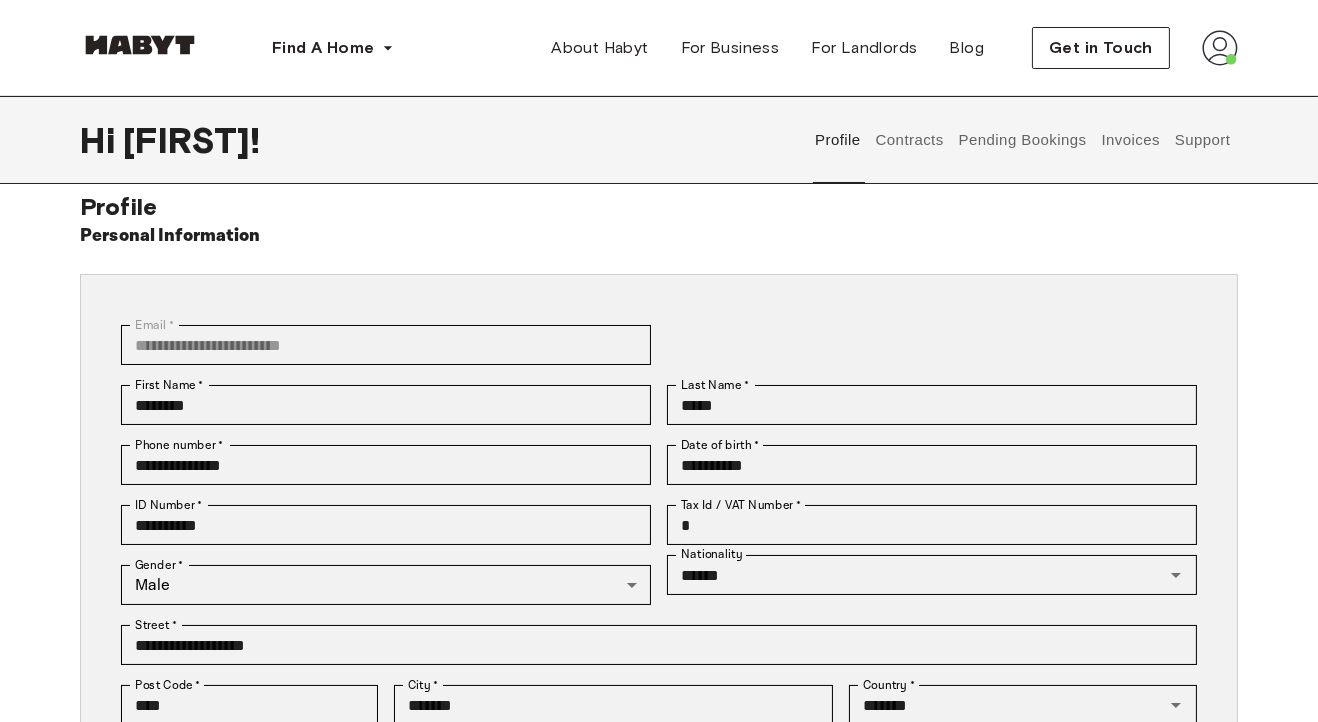 scroll, scrollTop: 0, scrollLeft: 0, axis: both 